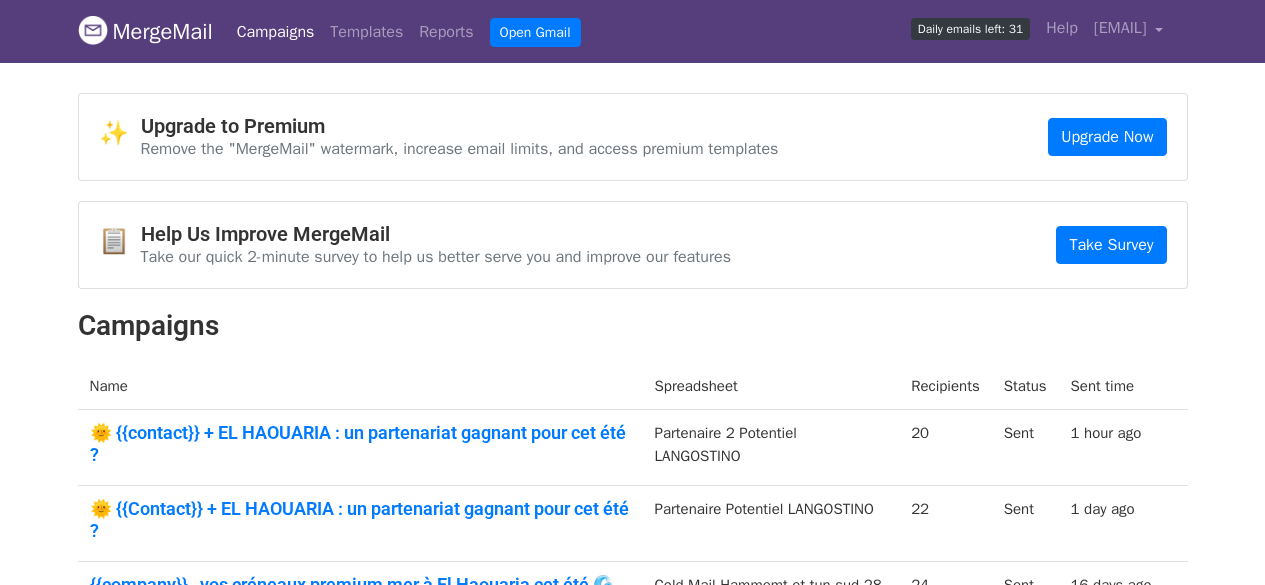 scroll, scrollTop: 0, scrollLeft: 0, axis: both 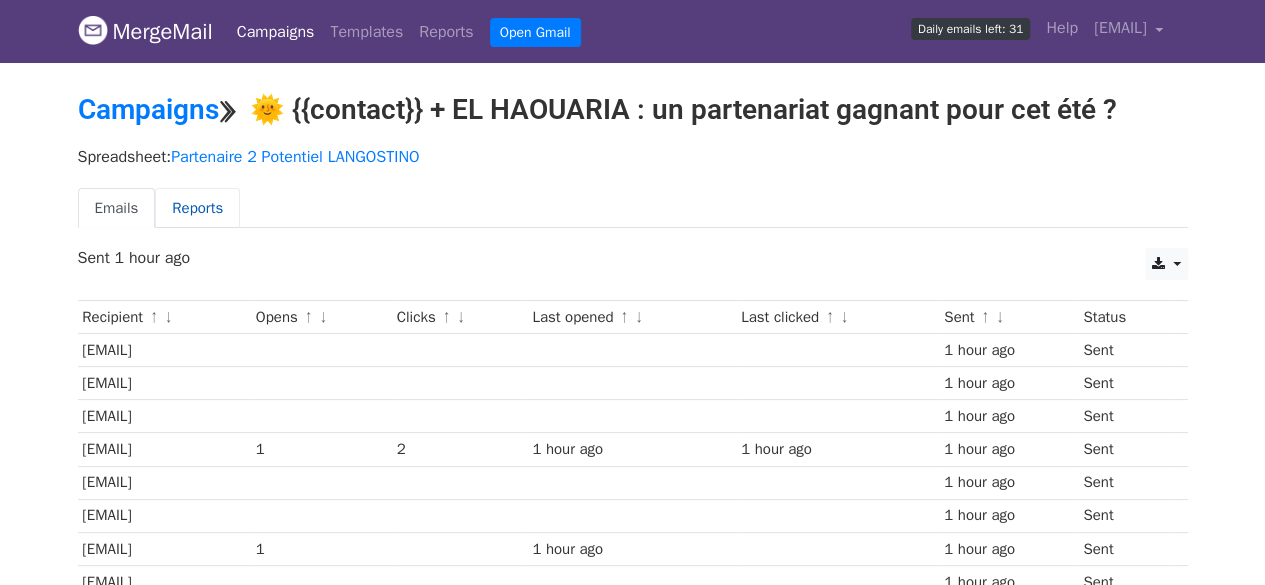 click on "Reports" at bounding box center (197, 208) 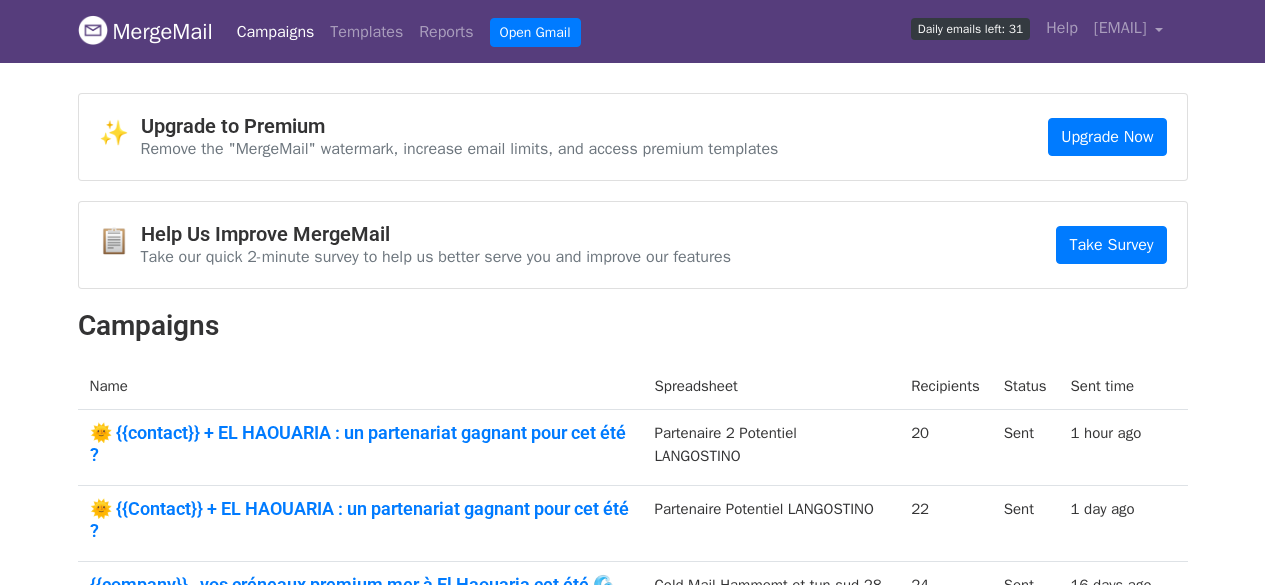 scroll, scrollTop: 0, scrollLeft: 0, axis: both 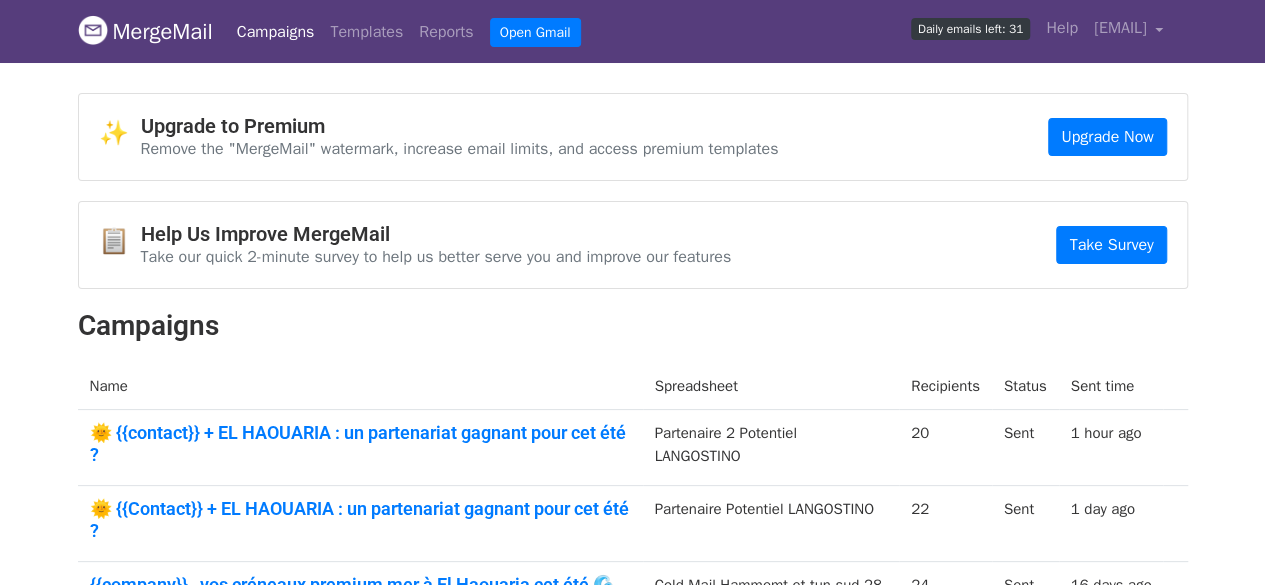 click on "🌞 {{Contact}} + EL HAOUARIA : un partenariat gagnant pour cet été ?" at bounding box center (360, 519) 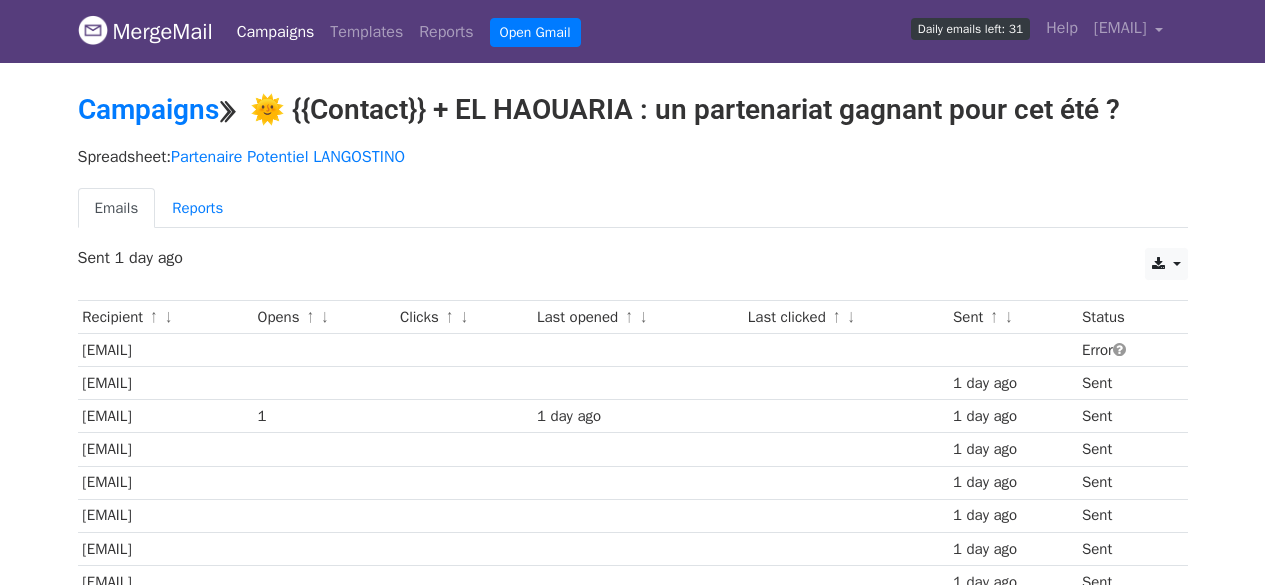 scroll, scrollTop: 0, scrollLeft: 0, axis: both 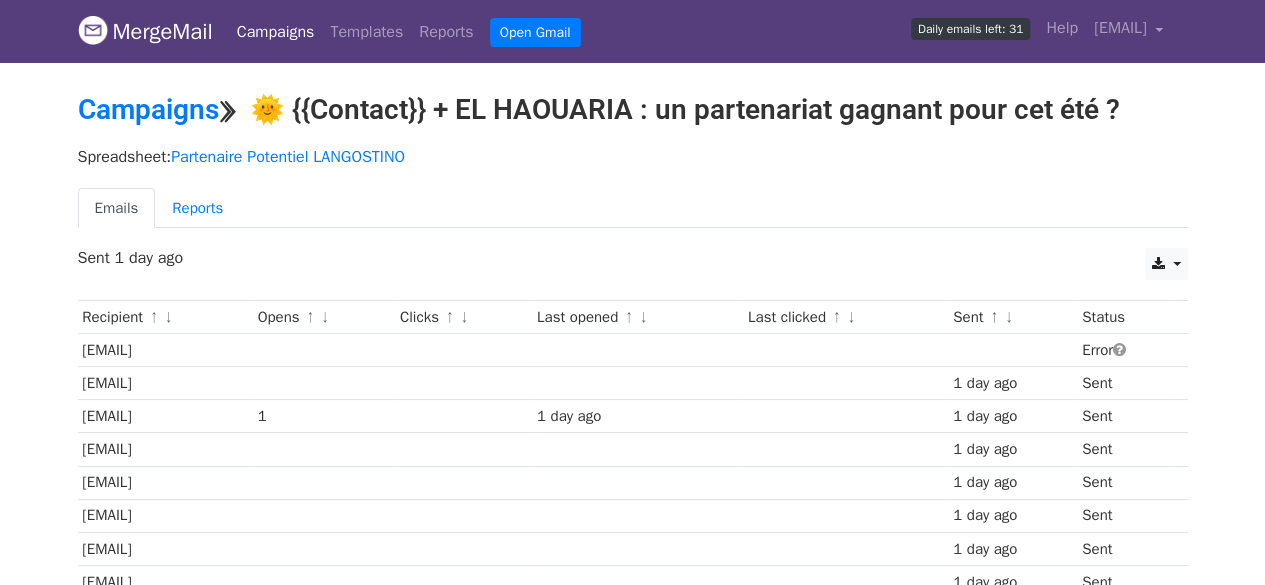 drag, startPoint x: 1272, startPoint y: 107, endPoint x: 1265, endPoint y: 32, distance: 75.32596 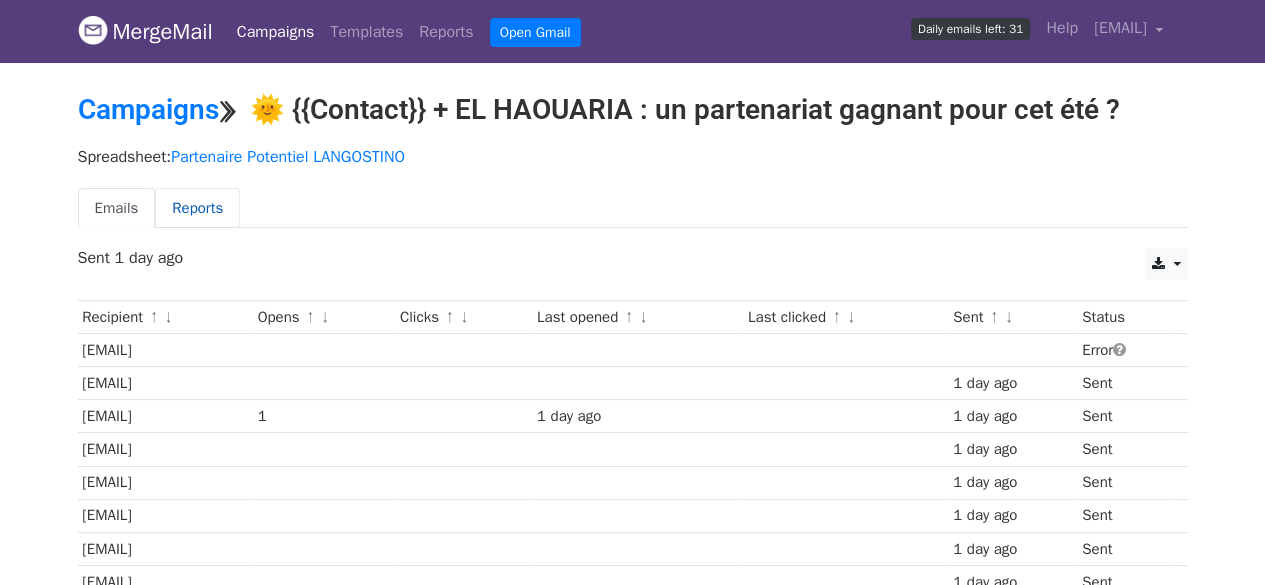 click on "Reports" at bounding box center (197, 208) 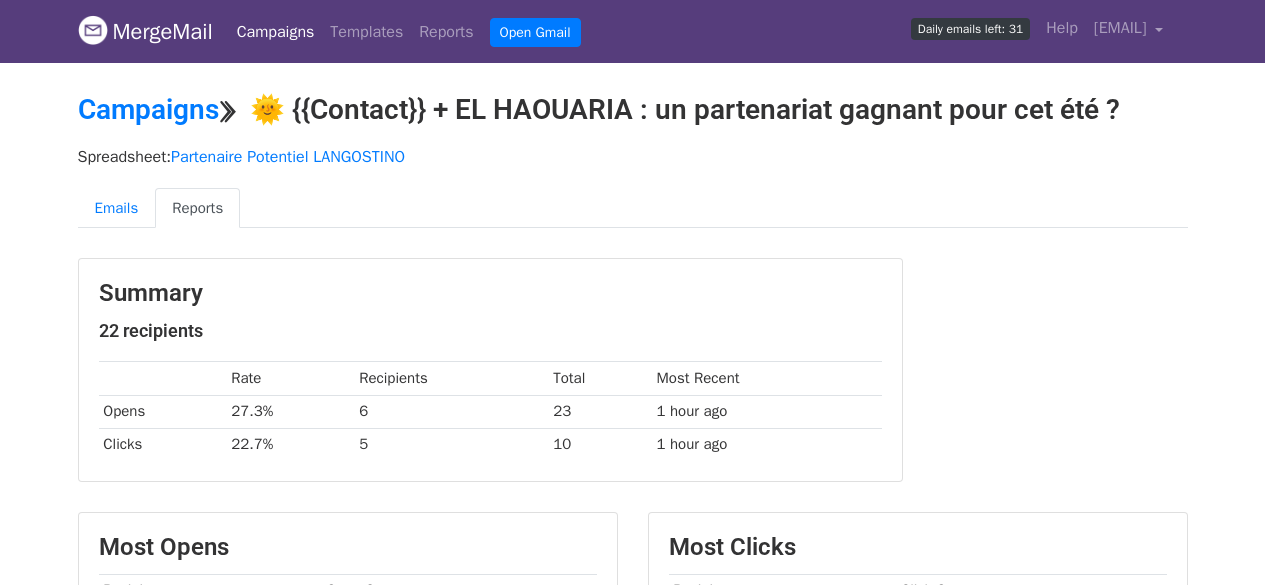 scroll, scrollTop: 0, scrollLeft: 0, axis: both 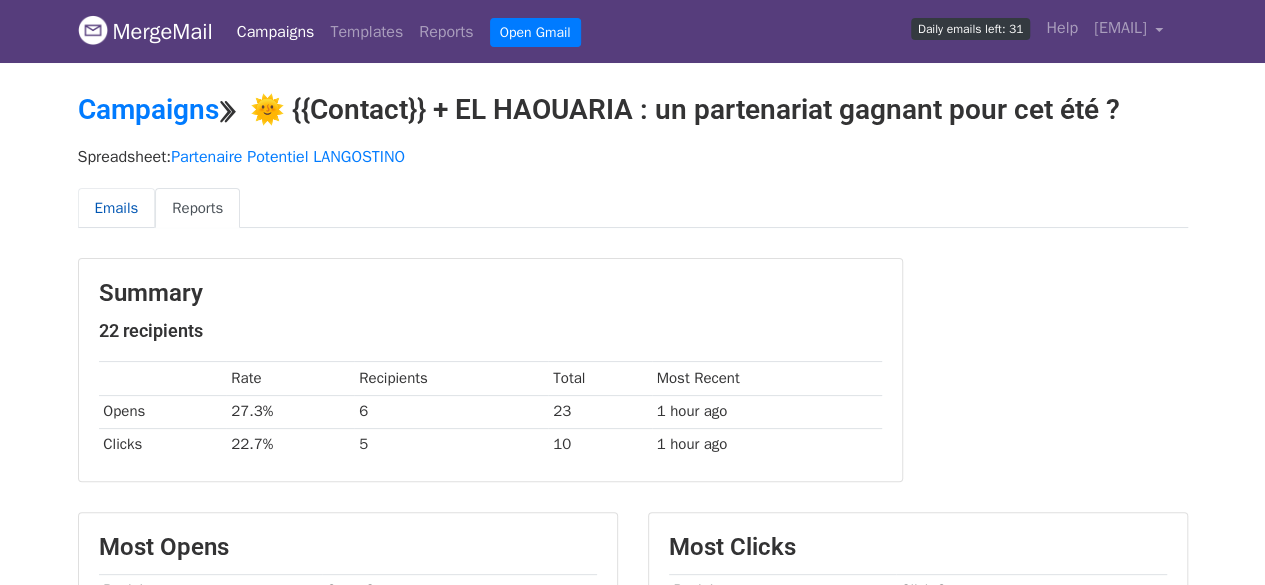 click on "Emails" at bounding box center [117, 208] 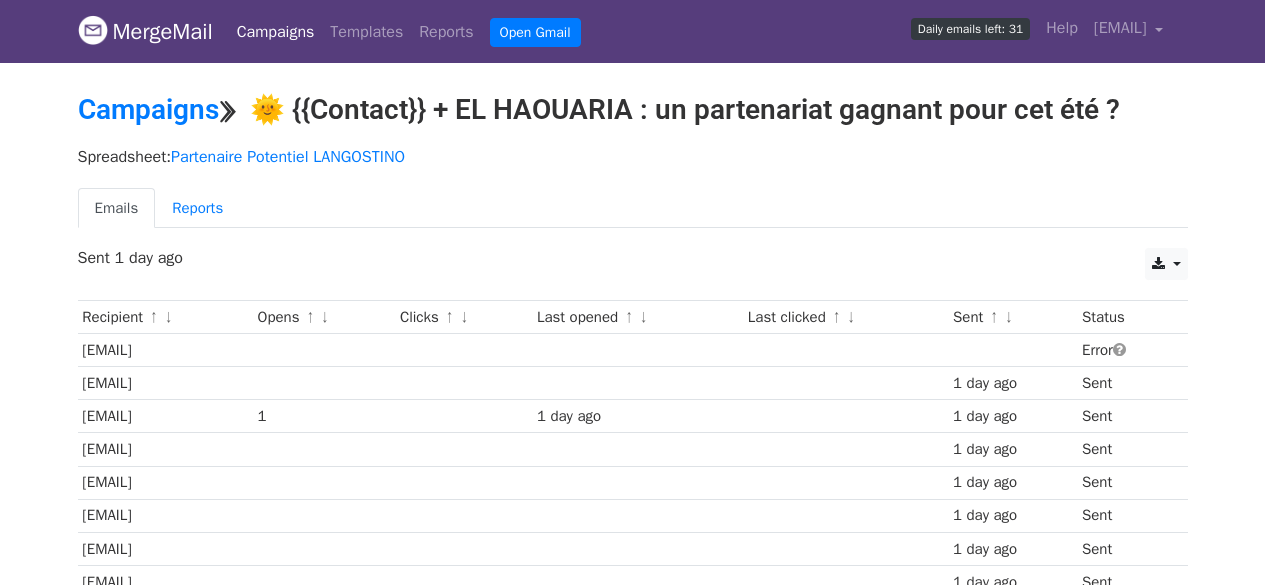 scroll, scrollTop: 0, scrollLeft: 0, axis: both 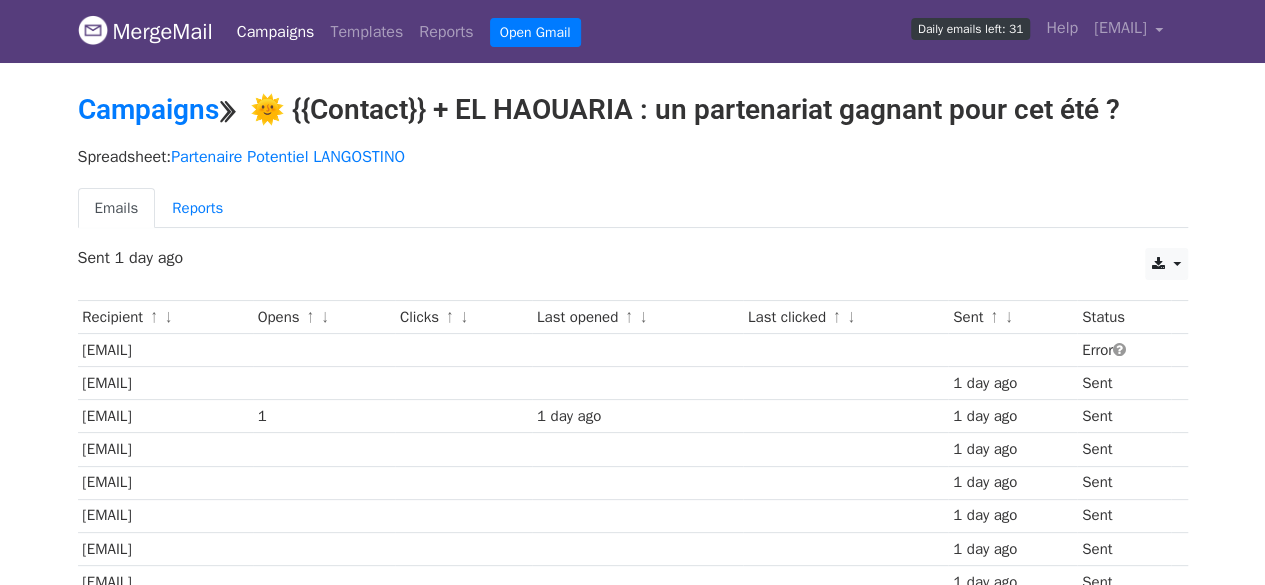 drag, startPoint x: 1279, startPoint y: 15, endPoint x: 1277, endPoint y: 127, distance: 112.01785 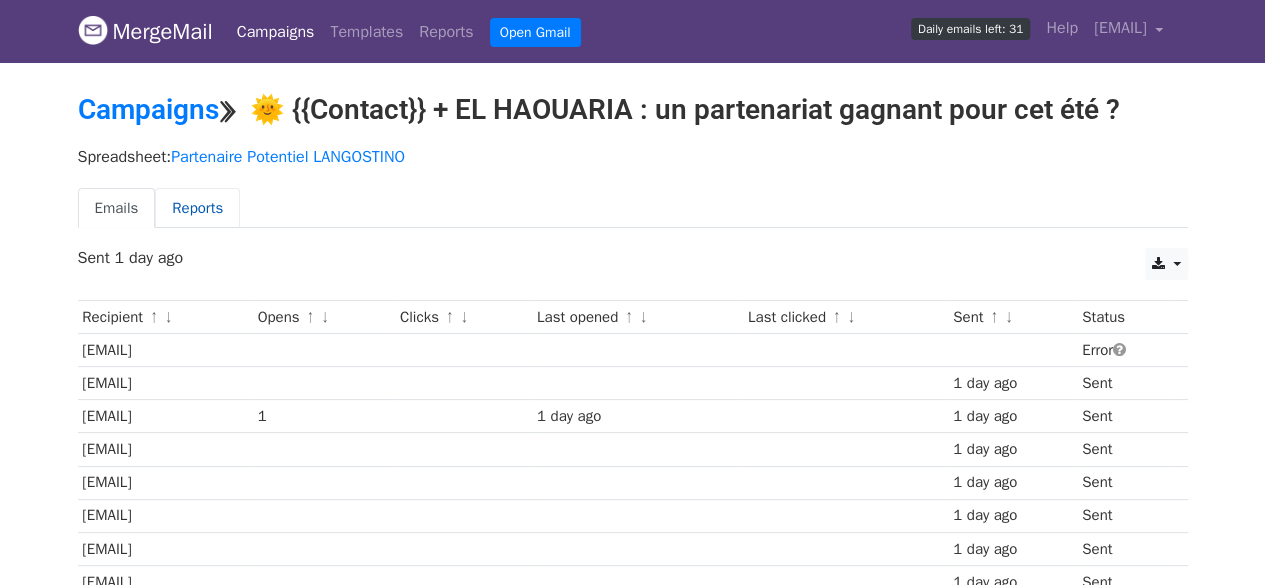 click on "Reports" at bounding box center [197, 208] 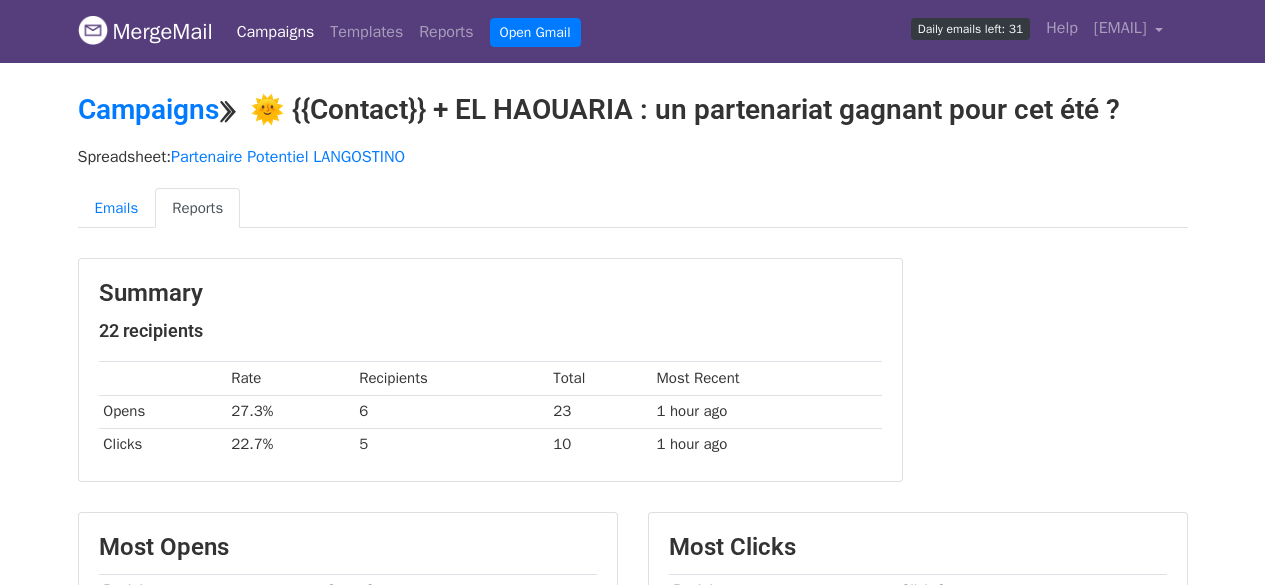 scroll, scrollTop: 0, scrollLeft: 0, axis: both 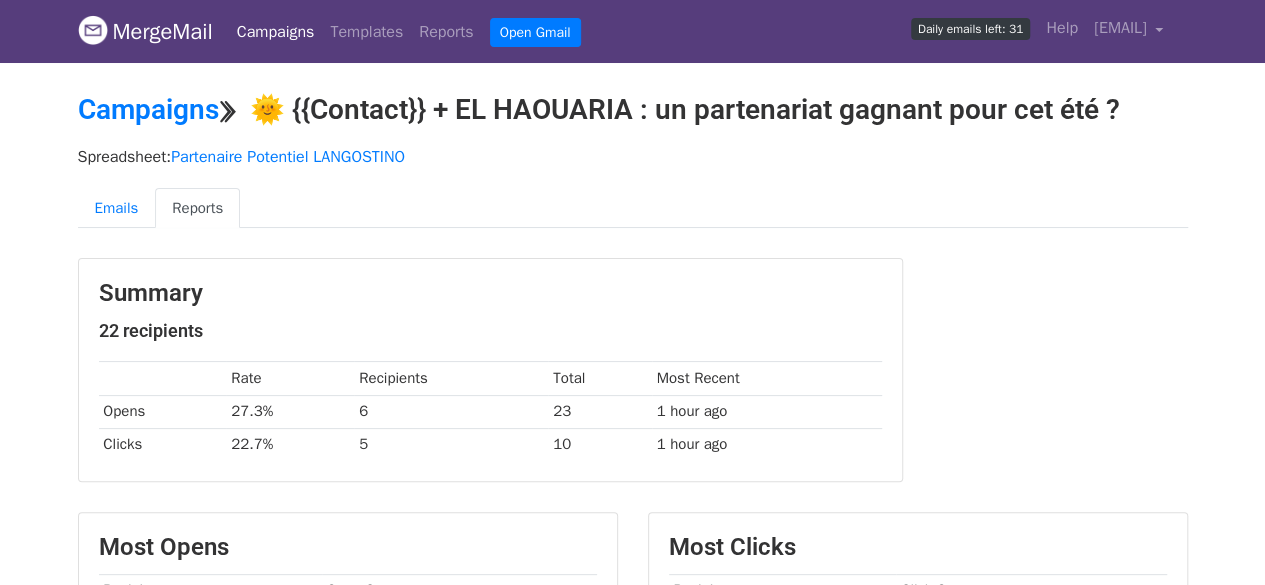 drag, startPoint x: 1270, startPoint y: 130, endPoint x: 1222, endPoint y: 107, distance: 53.225933 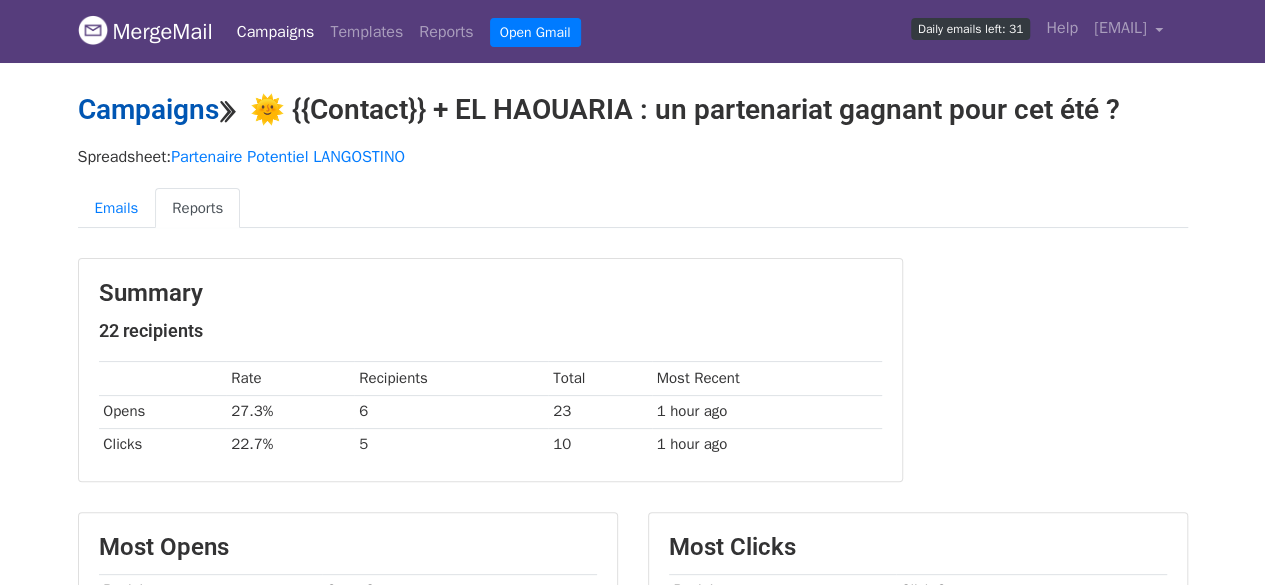 click on "Campaigns" at bounding box center (148, 109) 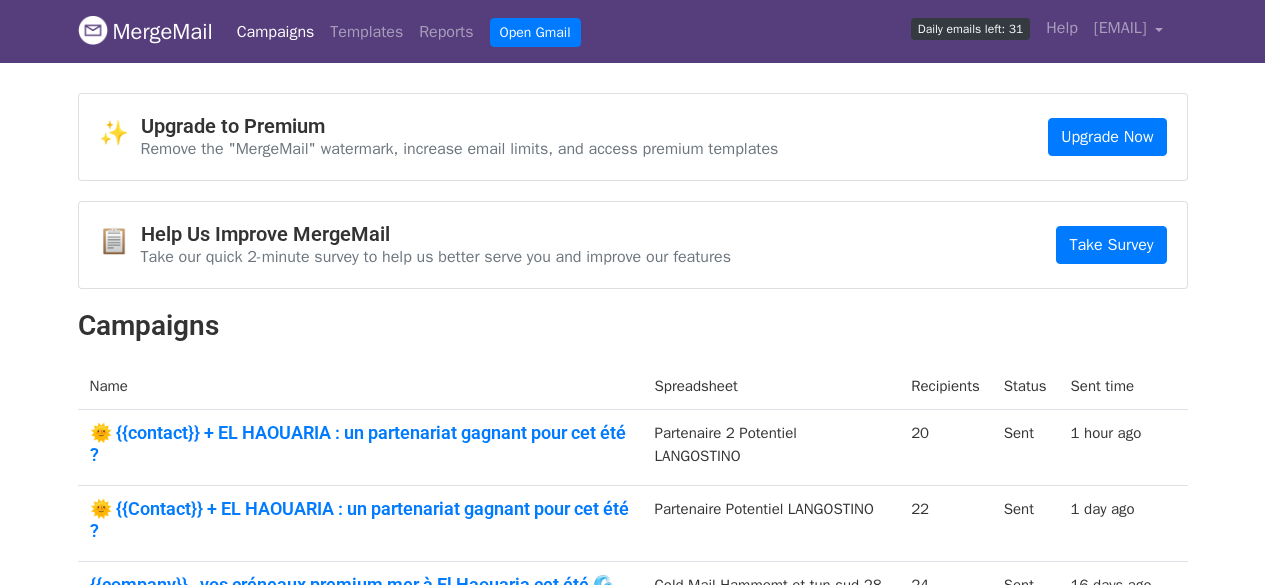 scroll, scrollTop: 0, scrollLeft: 0, axis: both 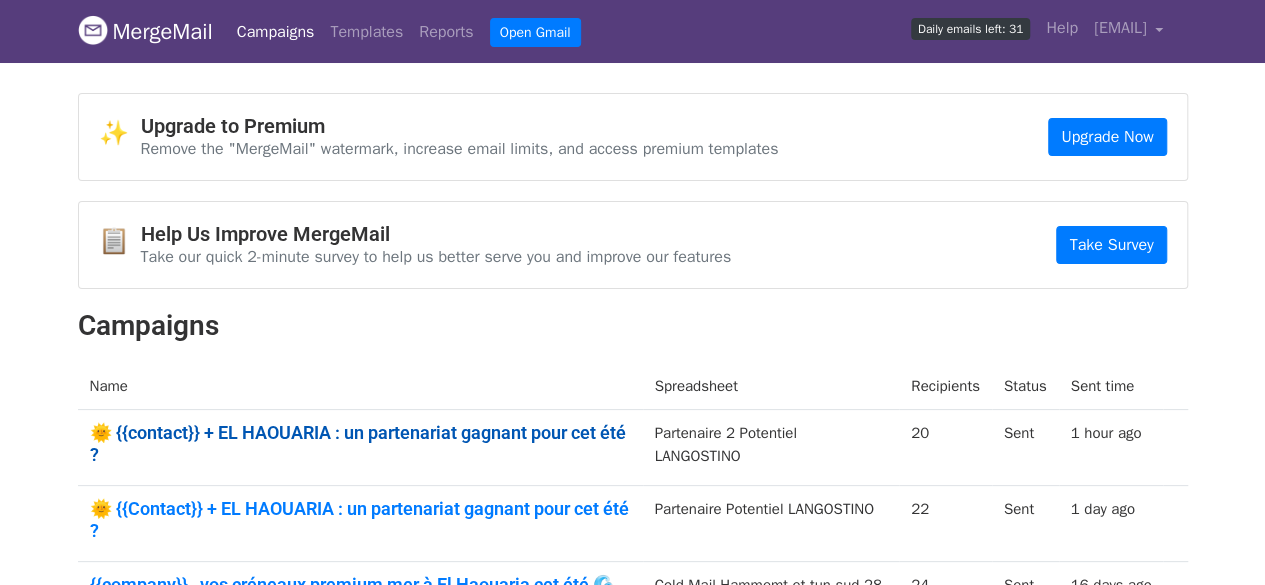 click on "🌞 {{contact}} + EL HAOUARIA : un partenariat gagnant pour cet été ?" at bounding box center [360, 443] 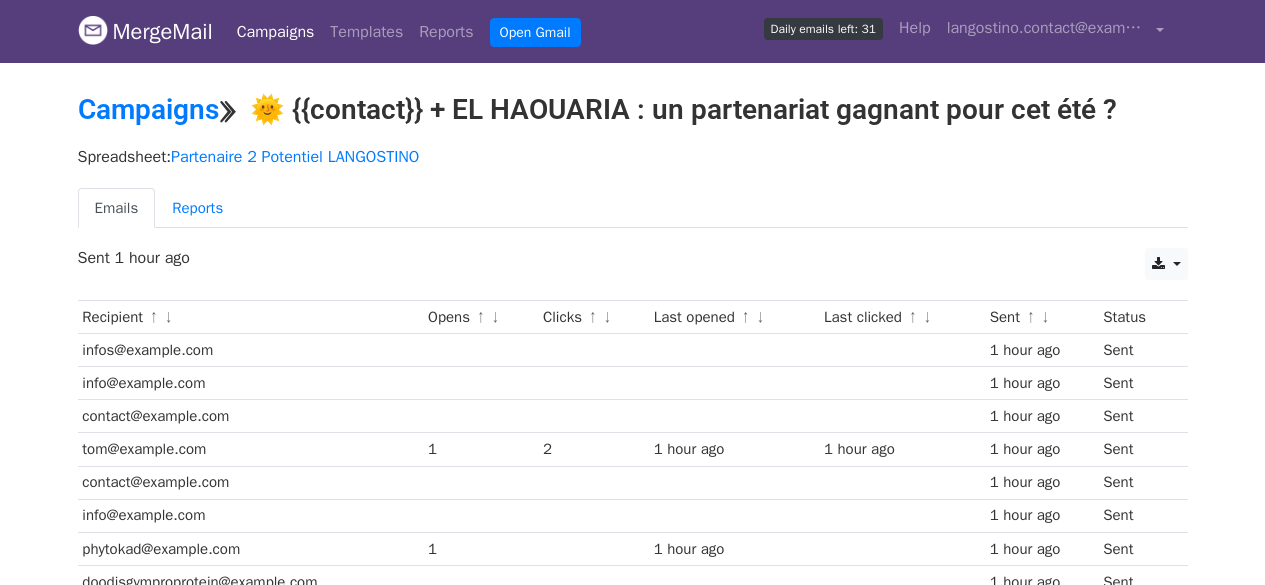 scroll, scrollTop: 0, scrollLeft: 0, axis: both 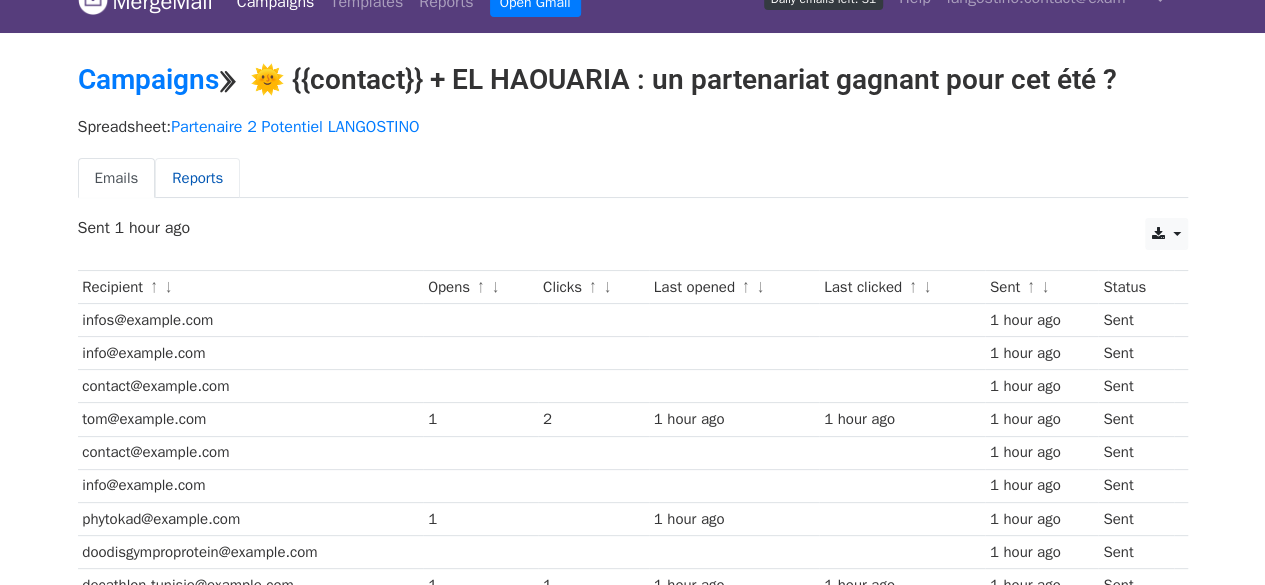 click on "Reports" at bounding box center [197, 178] 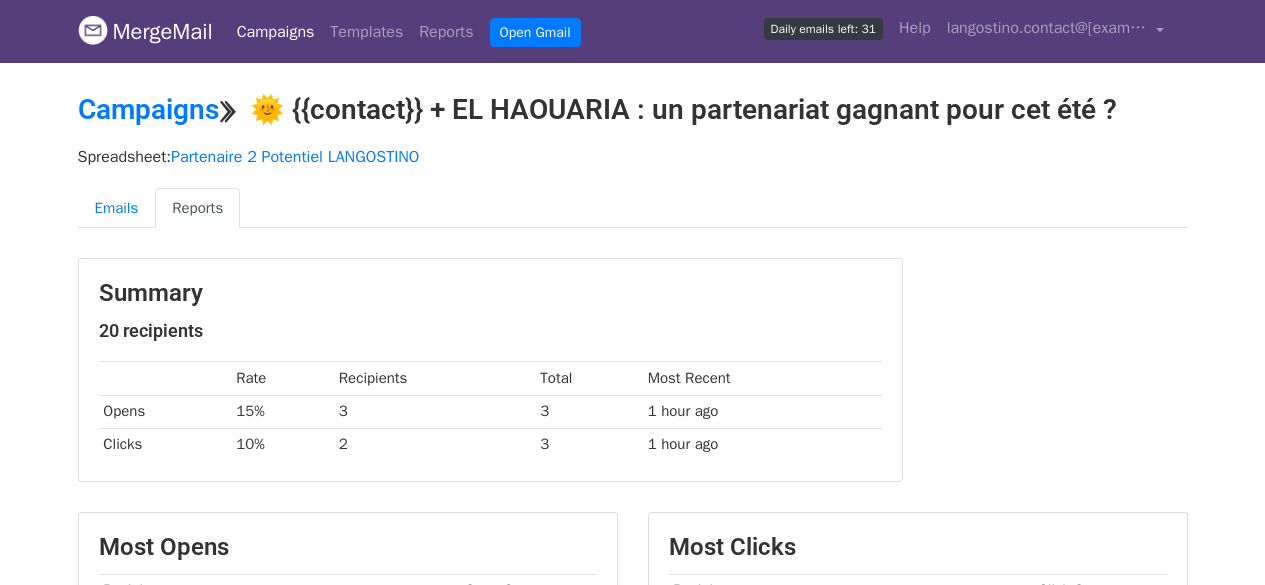 scroll, scrollTop: 0, scrollLeft: 0, axis: both 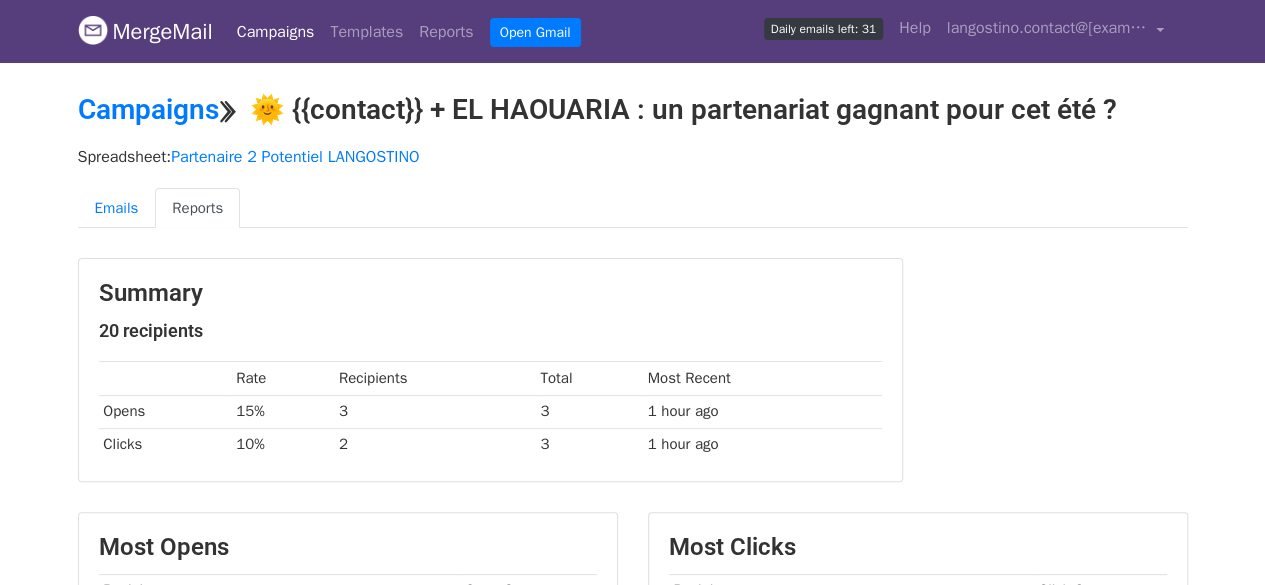 click on "Spreadsheet:
Partenaire 2 Potentiel LANGOSTINO
Emails
Reports" at bounding box center [633, 193] 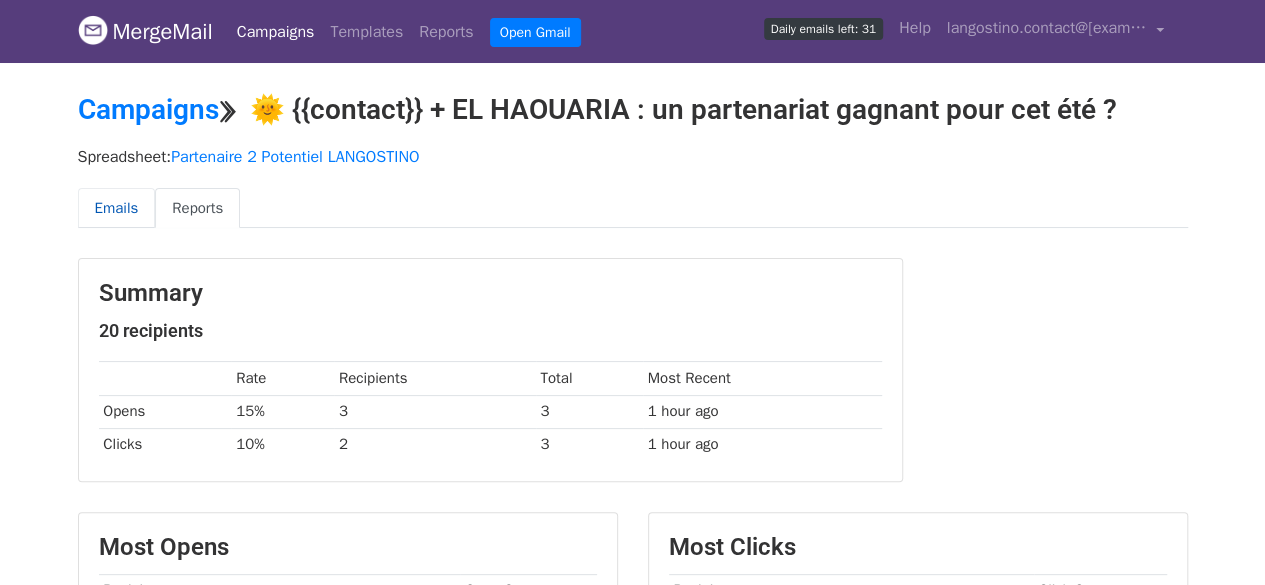 click on "Emails" at bounding box center (117, 208) 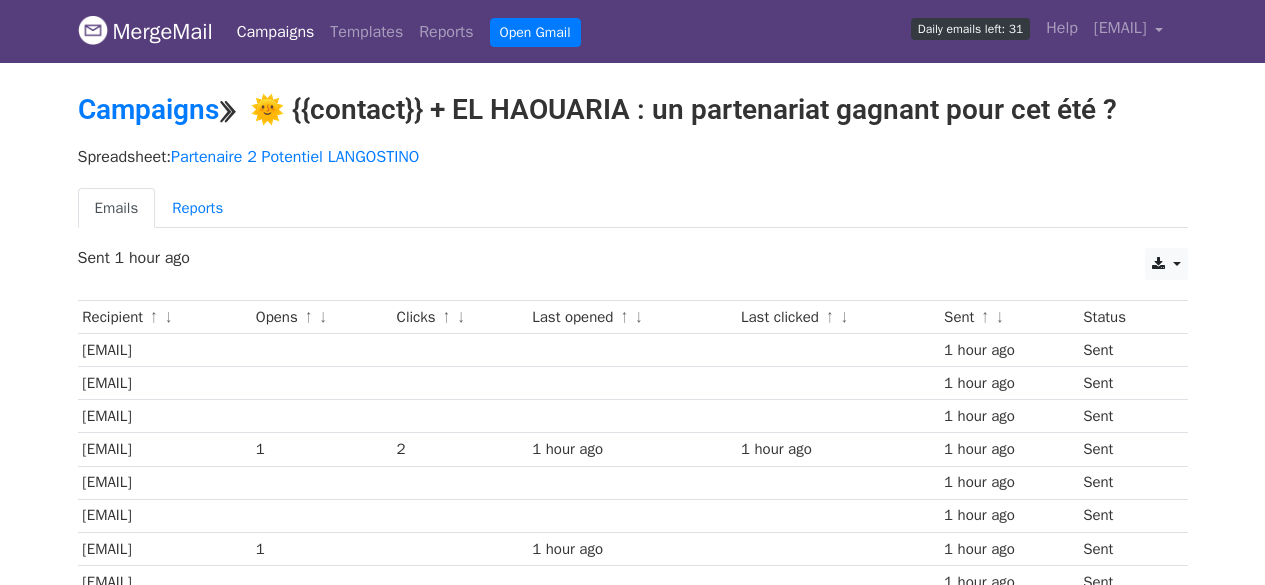 scroll, scrollTop: 0, scrollLeft: 0, axis: both 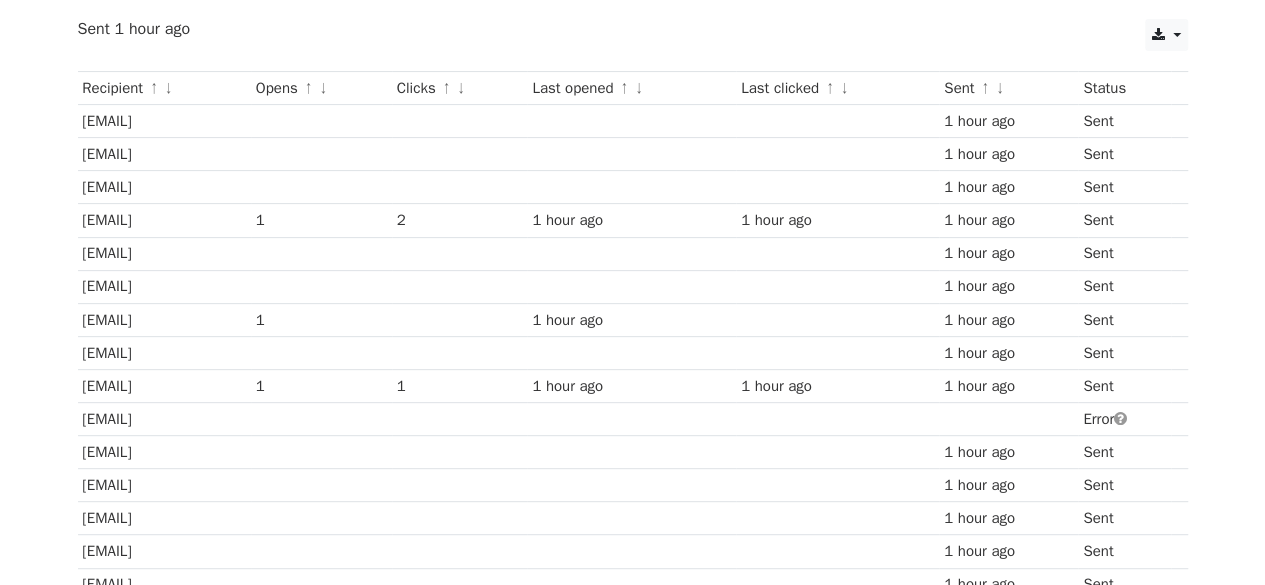 drag, startPoint x: 243, startPoint y: 416, endPoint x: 83, endPoint y: 413, distance: 160.02812 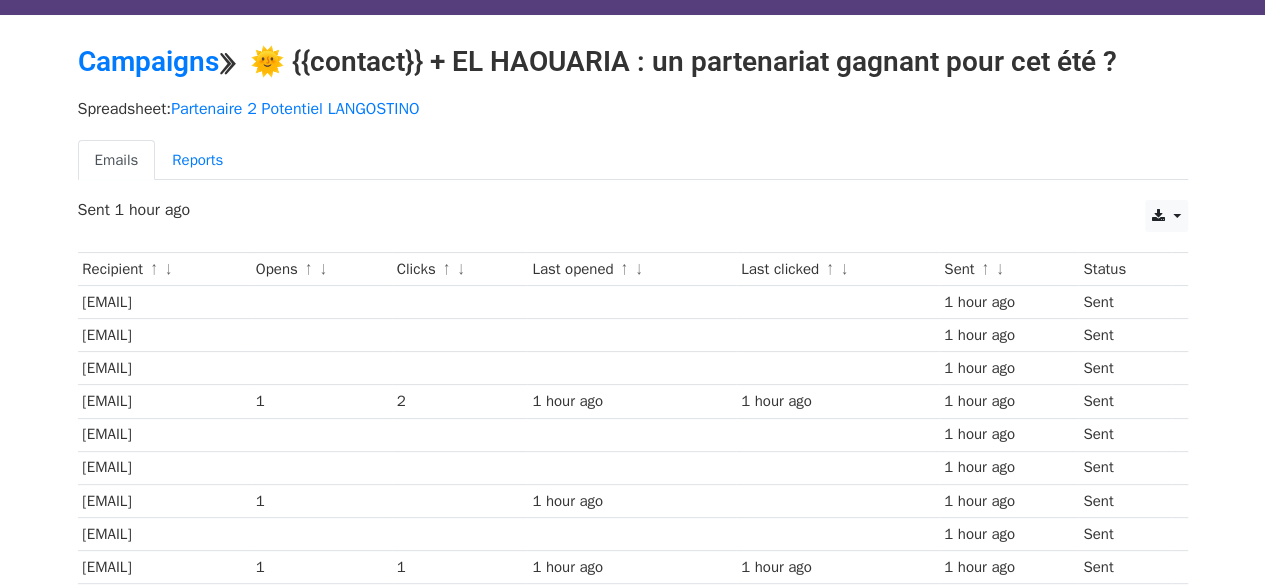 scroll, scrollTop: 0, scrollLeft: 0, axis: both 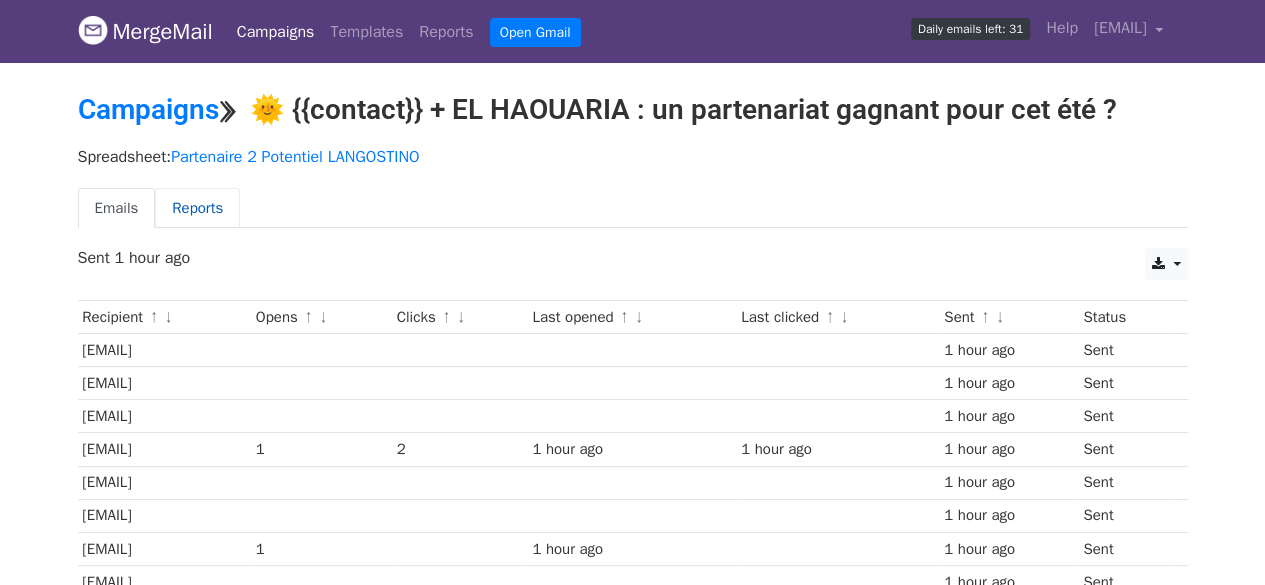 click on "Reports" at bounding box center [197, 208] 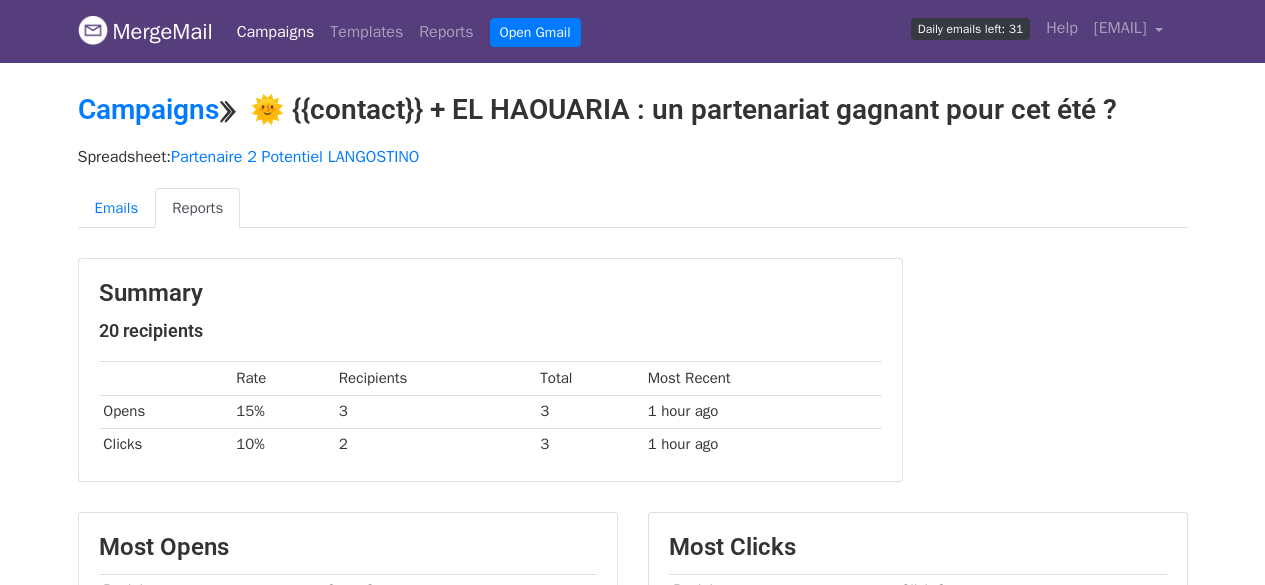 scroll, scrollTop: 0, scrollLeft: 0, axis: both 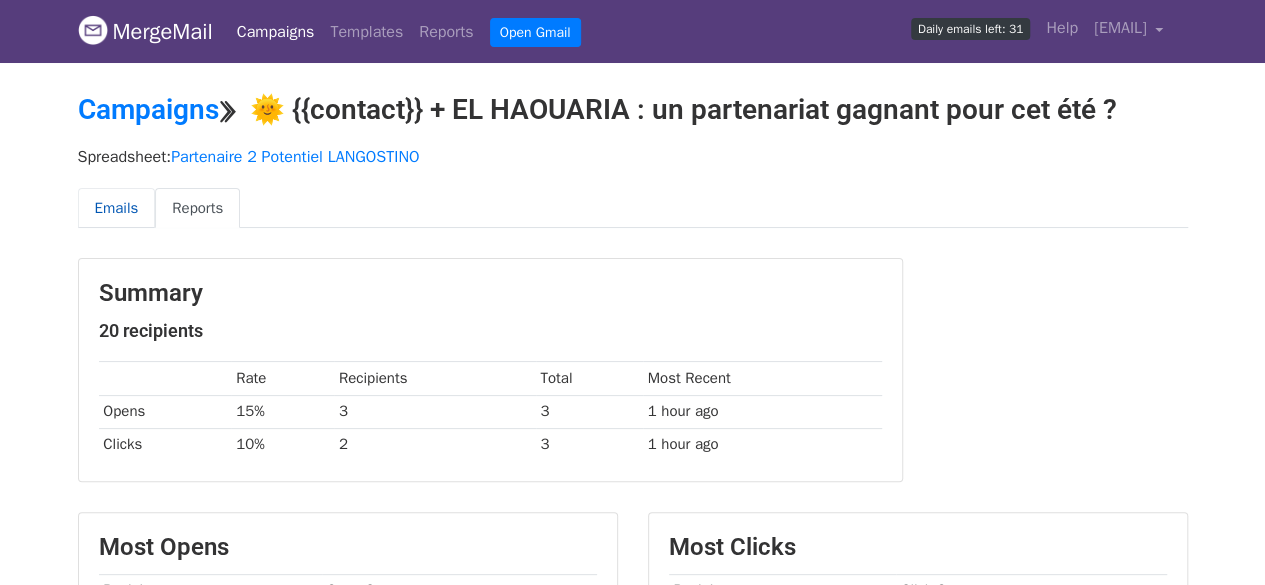 click on "Emails" at bounding box center [117, 208] 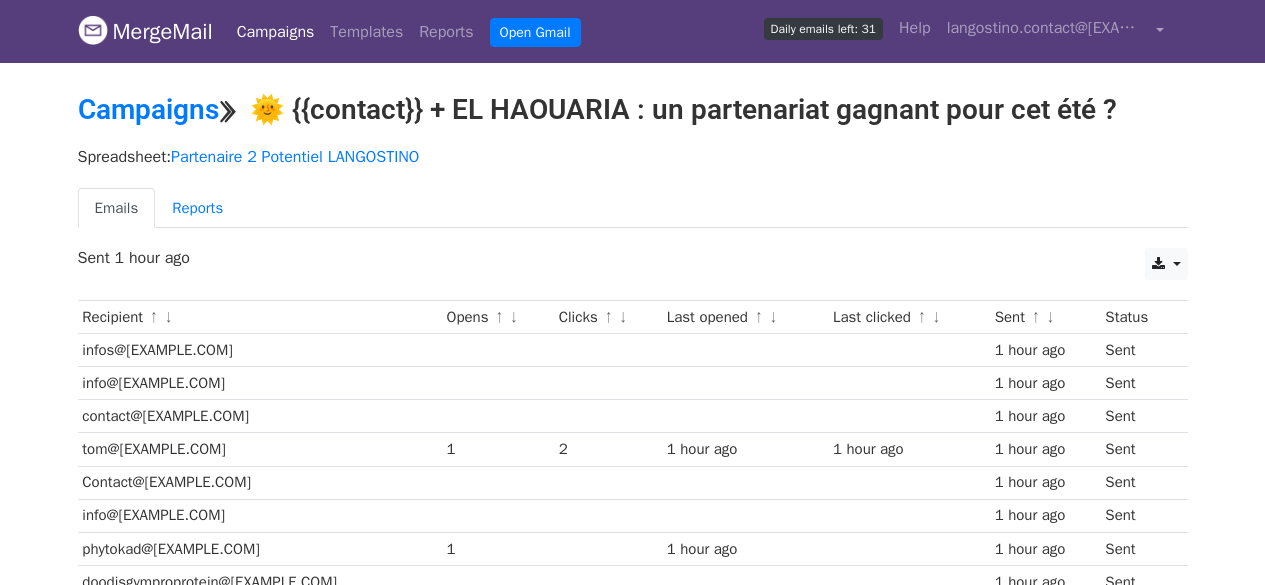 scroll, scrollTop: 0, scrollLeft: 0, axis: both 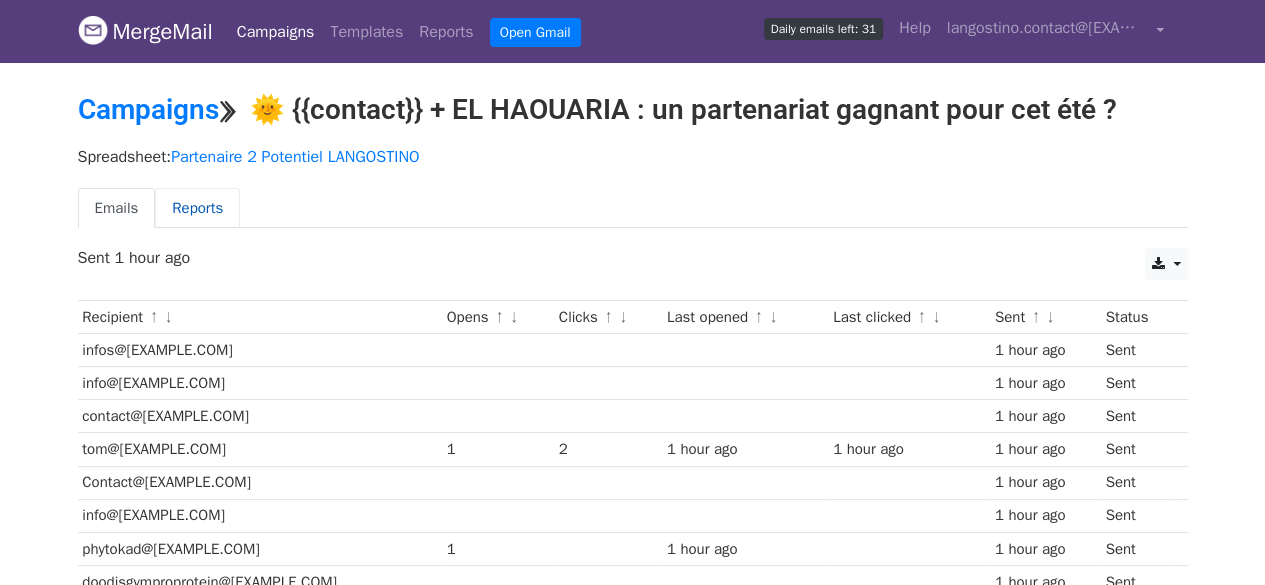 click on "Reports" at bounding box center (197, 208) 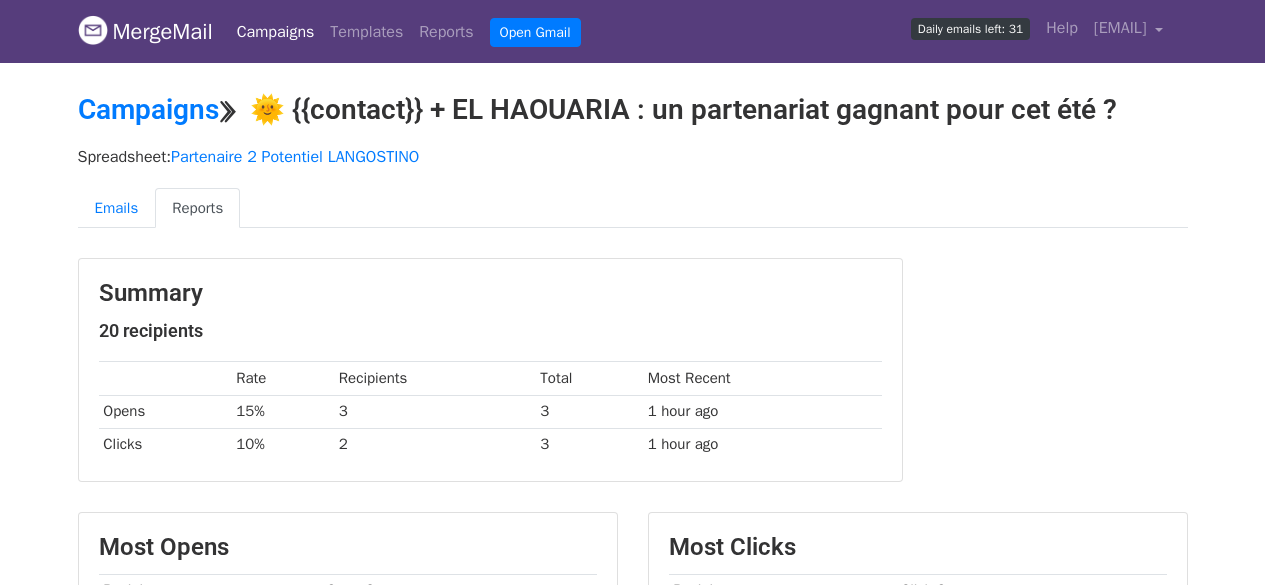 scroll, scrollTop: 0, scrollLeft: 0, axis: both 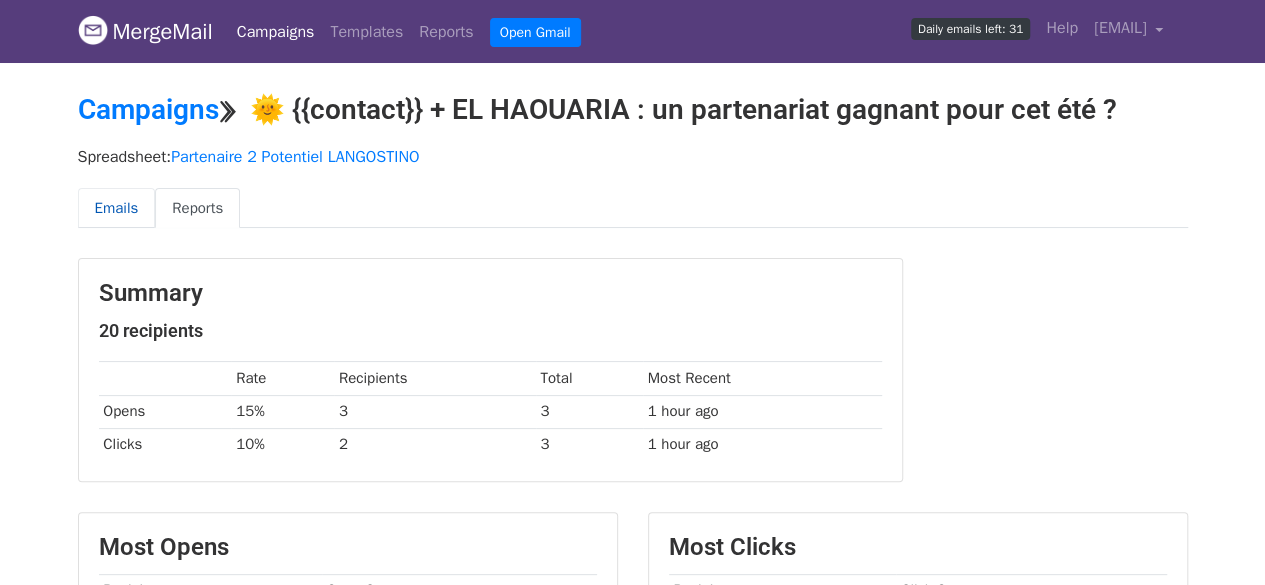 click on "Emails" at bounding box center (117, 208) 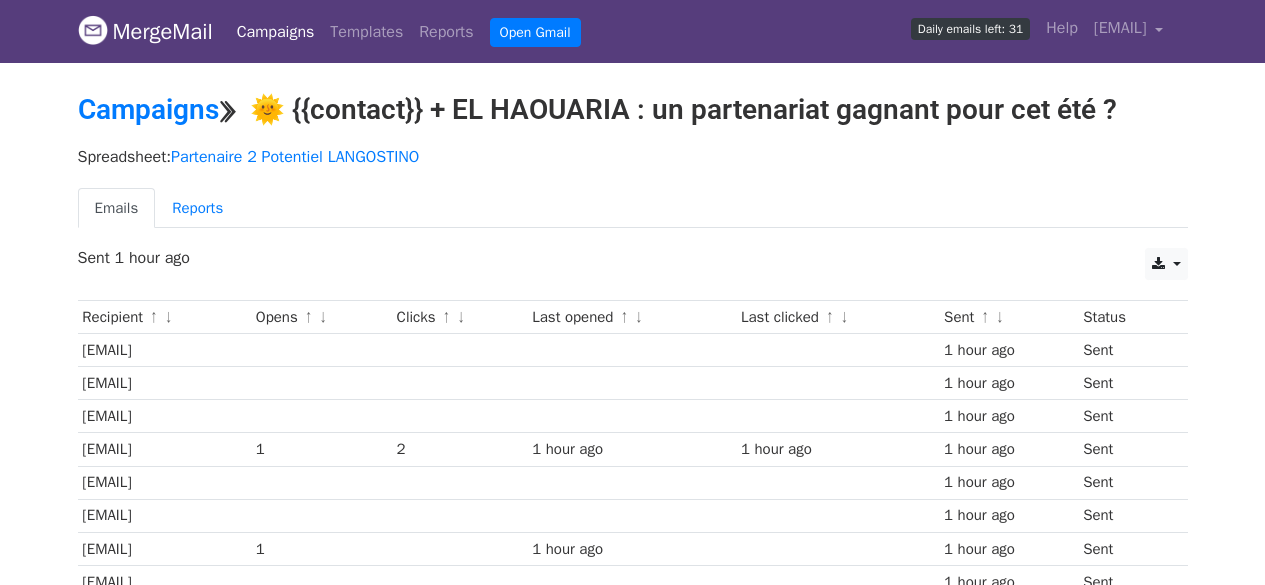 scroll, scrollTop: 0, scrollLeft: 0, axis: both 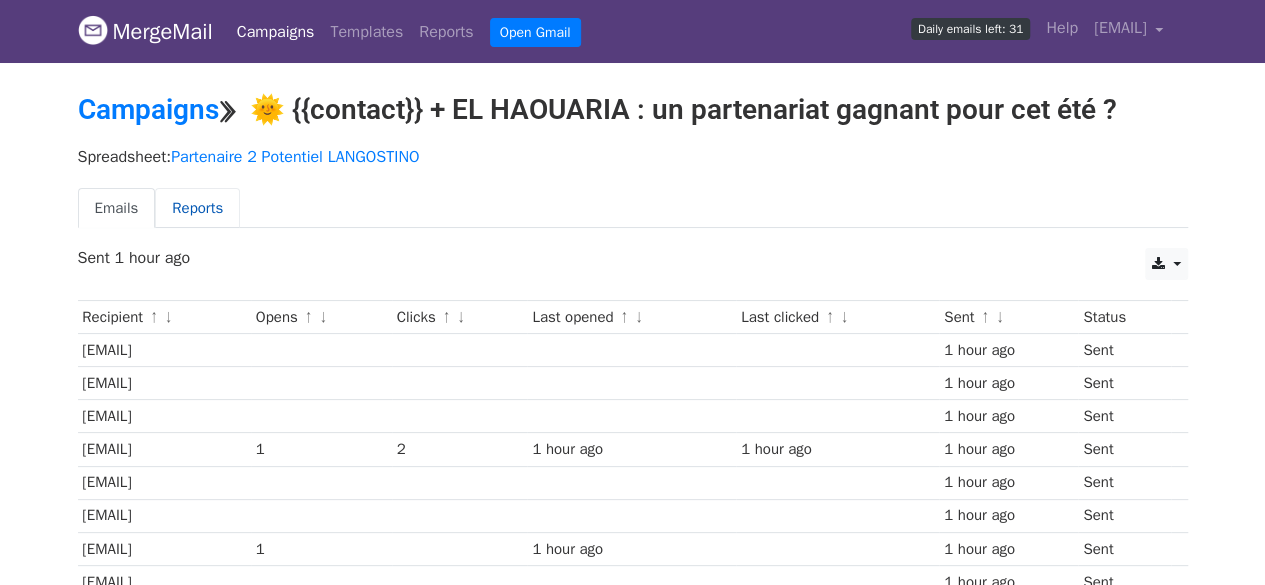 click on "Reports" at bounding box center (197, 208) 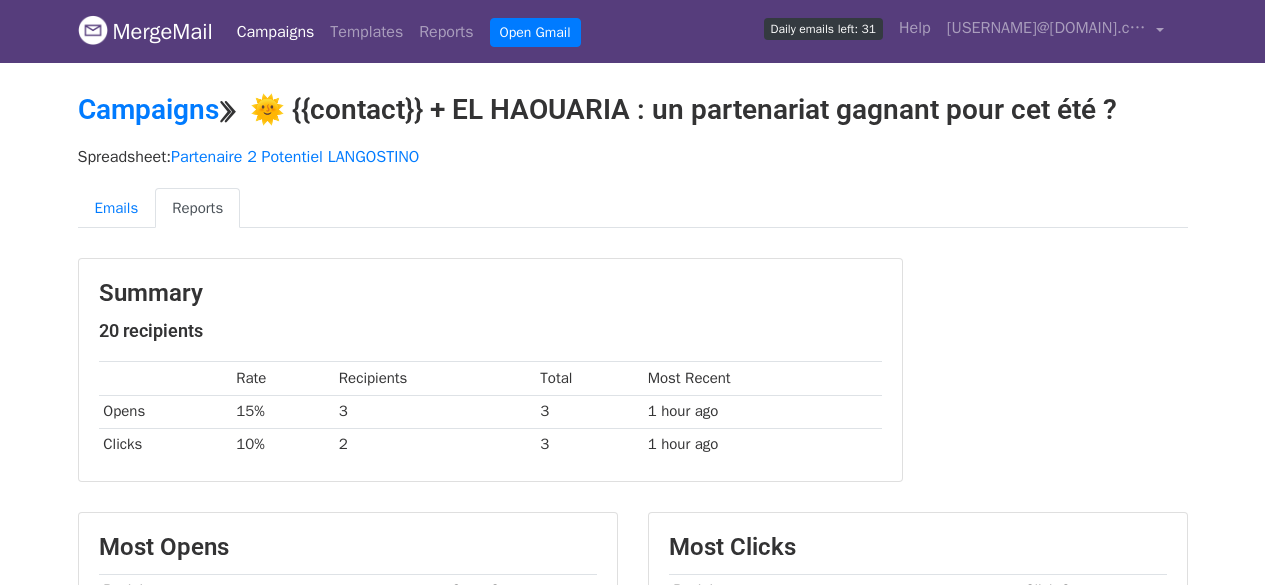 scroll, scrollTop: 0, scrollLeft: 0, axis: both 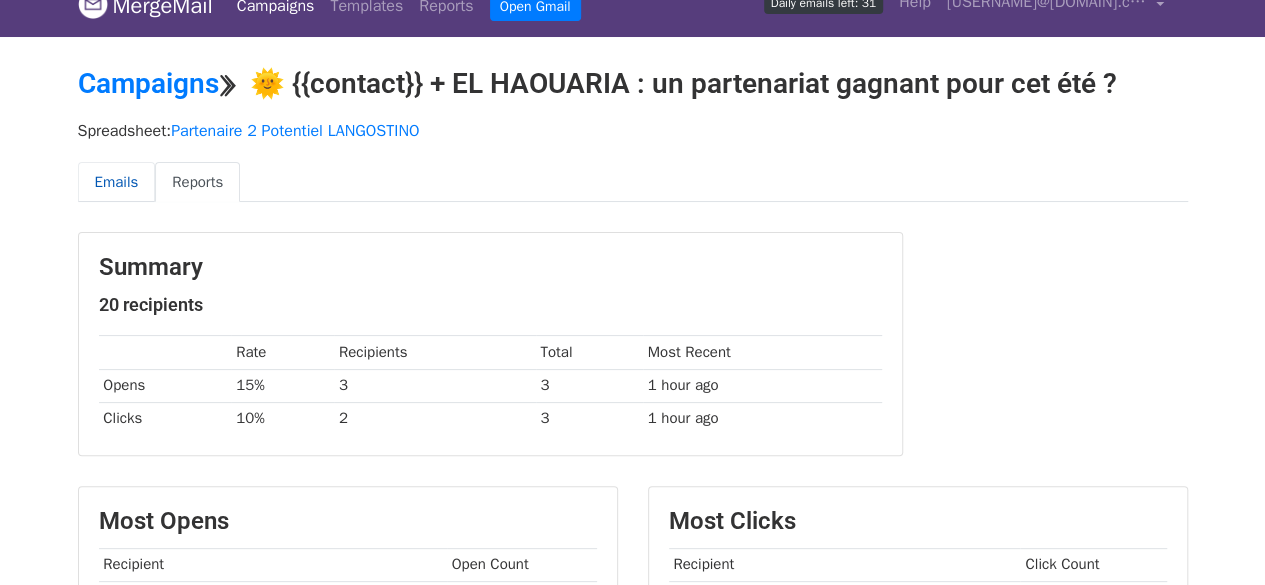 click on "Emails" at bounding box center [117, 182] 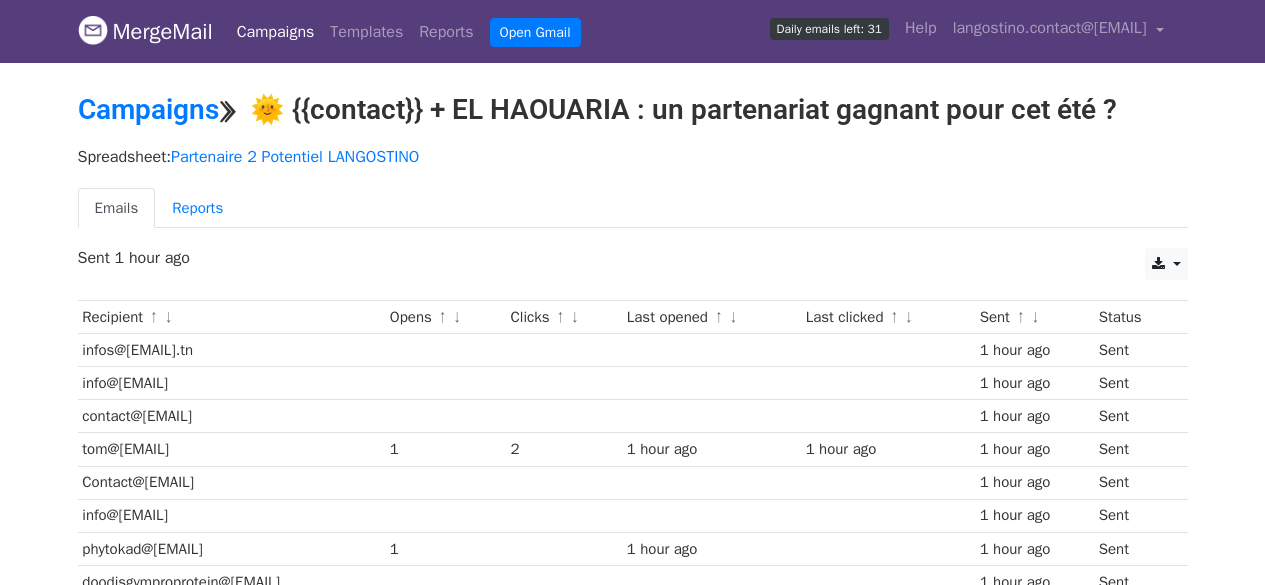 scroll, scrollTop: 0, scrollLeft: 0, axis: both 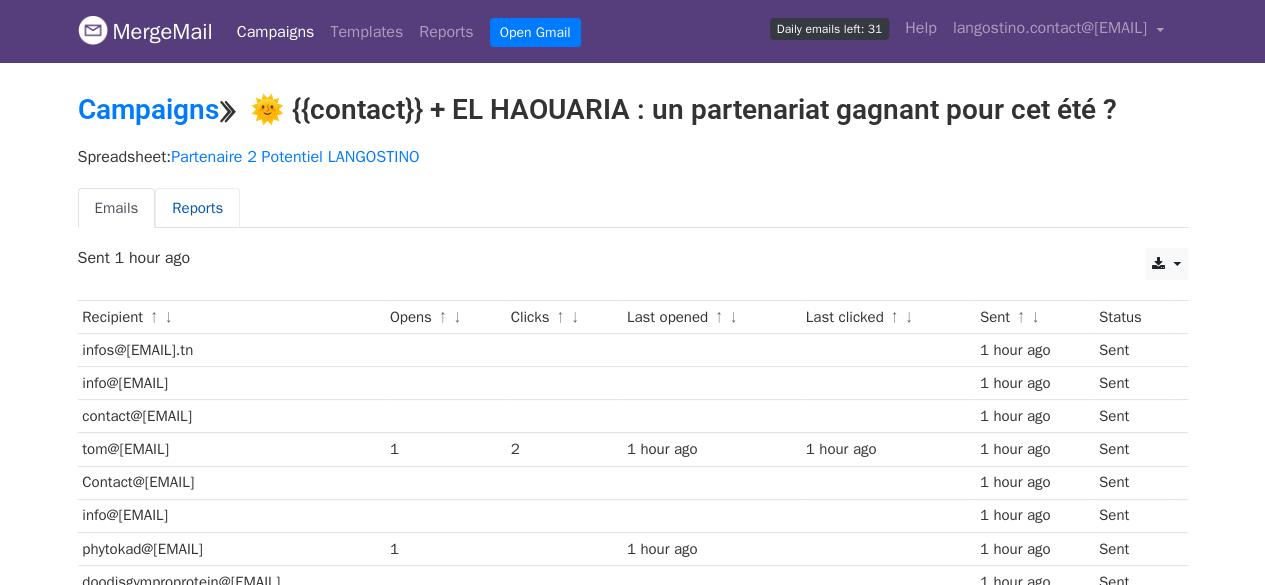 click on "Reports" at bounding box center (197, 208) 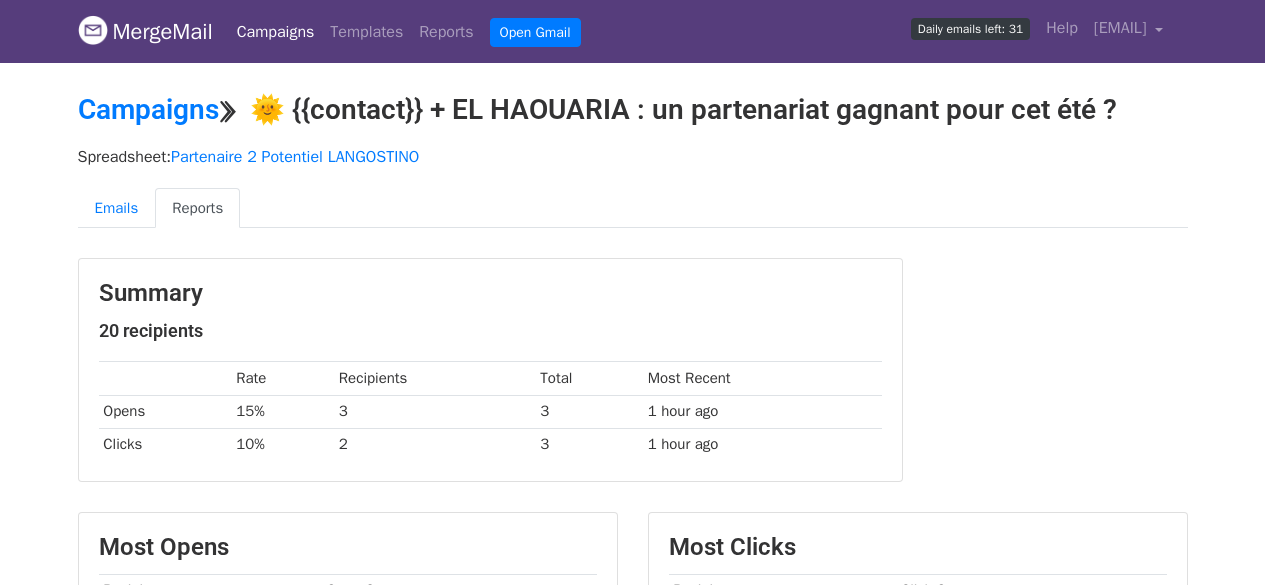 scroll, scrollTop: 0, scrollLeft: 0, axis: both 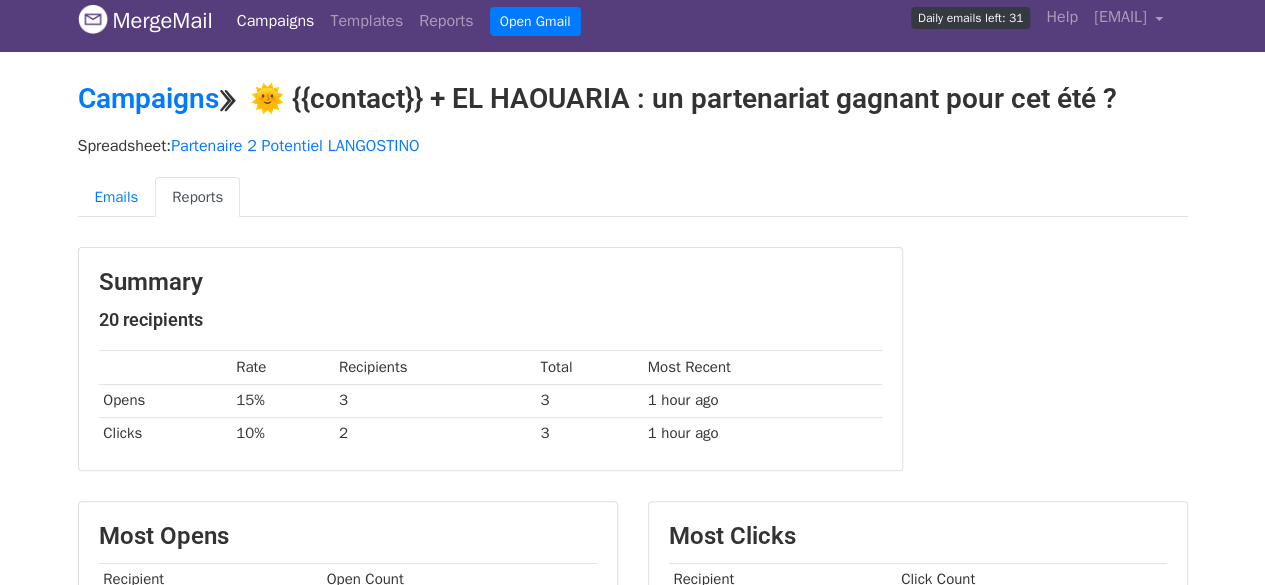 drag, startPoint x: 1272, startPoint y: 95, endPoint x: 1272, endPoint y: 72, distance: 23 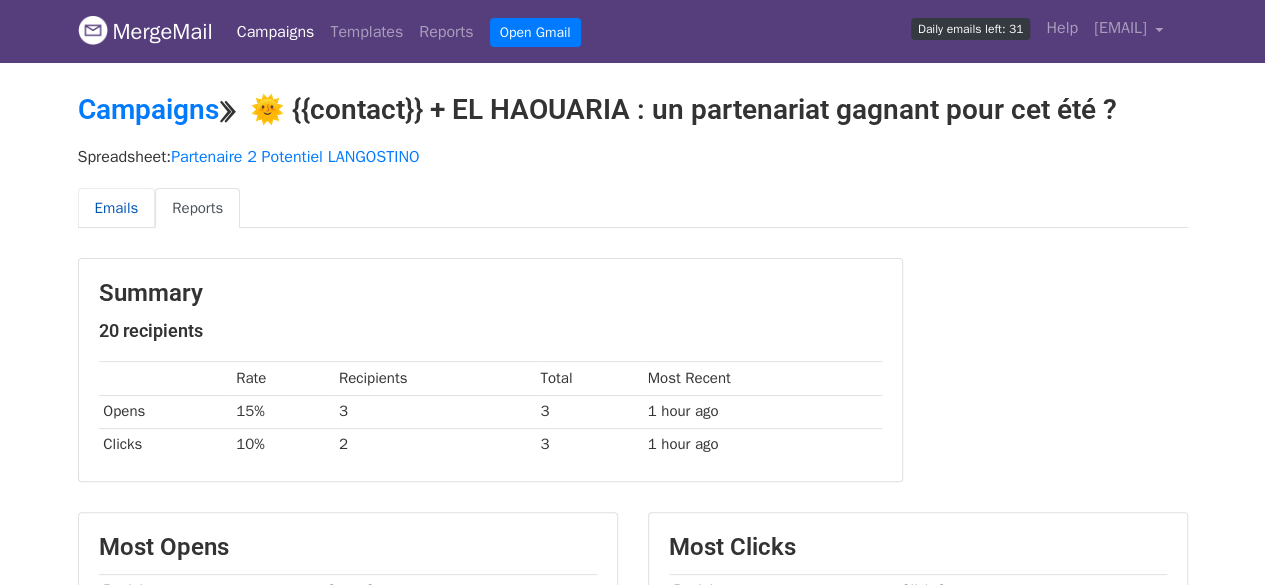 click on "Emails" at bounding box center [117, 208] 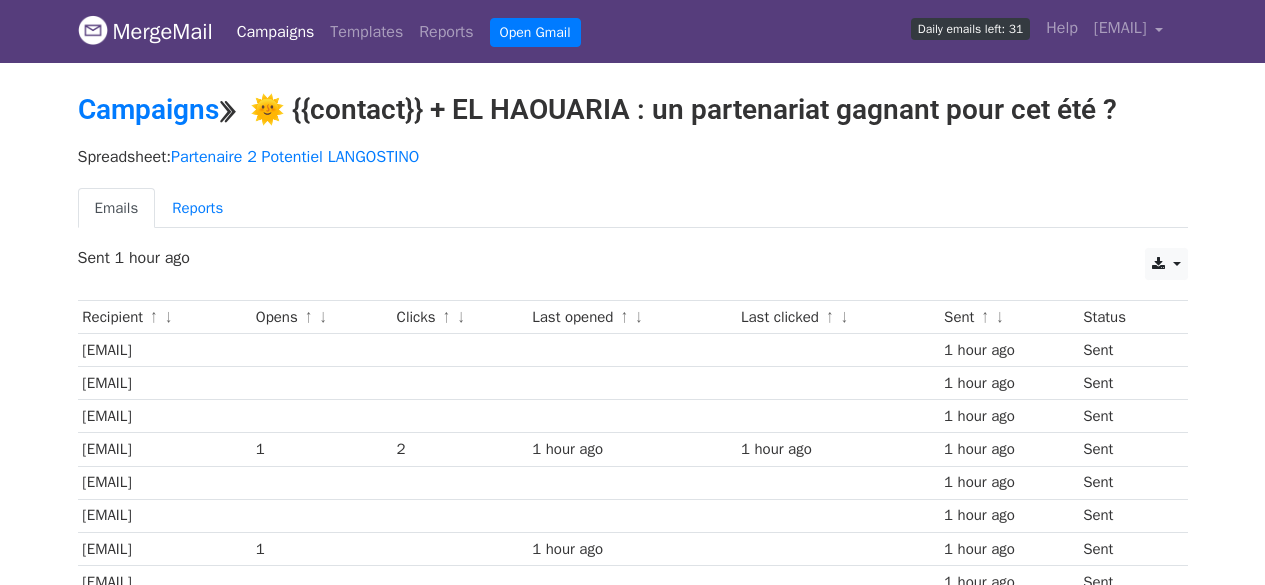 scroll, scrollTop: 0, scrollLeft: 0, axis: both 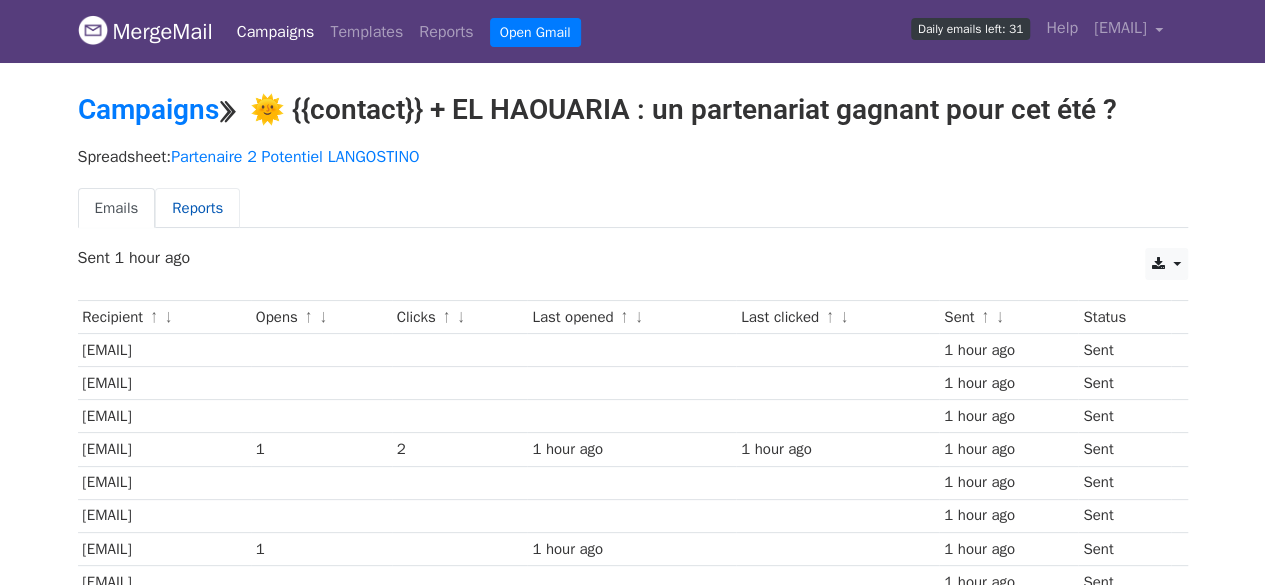 click on "Reports" at bounding box center [197, 208] 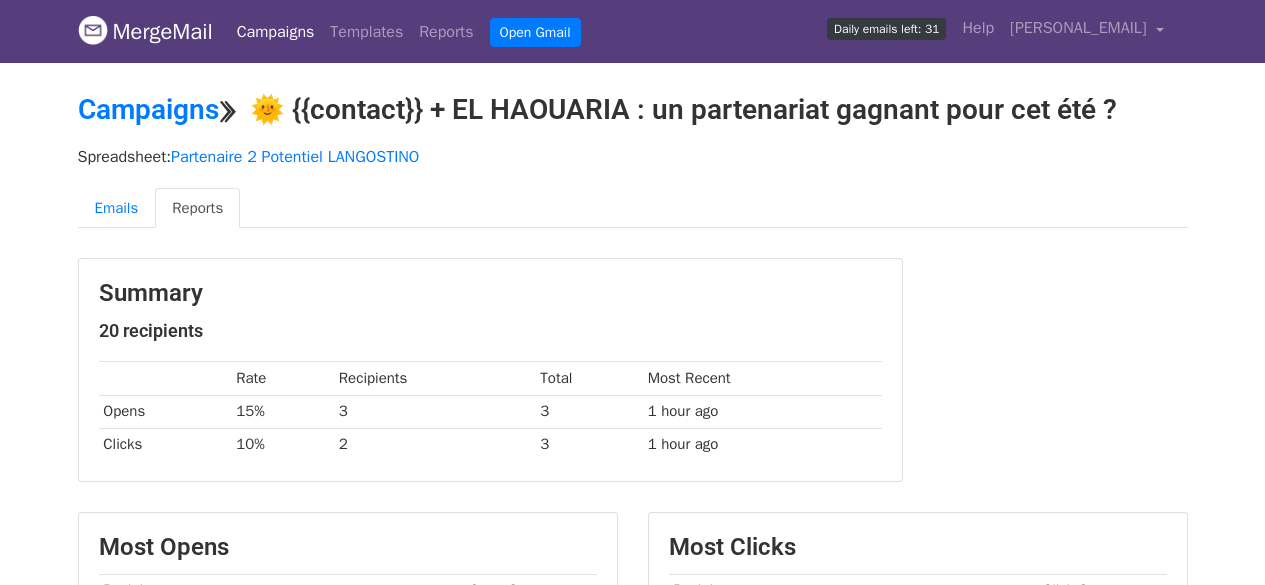 scroll, scrollTop: 0, scrollLeft: 0, axis: both 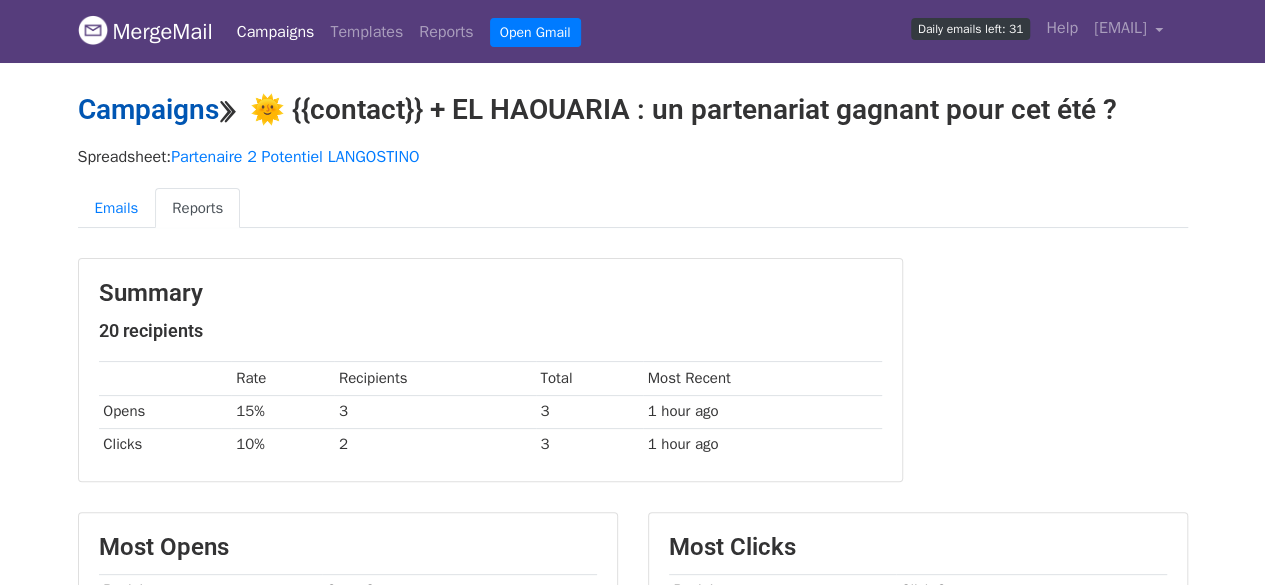 click on "Campaigns" at bounding box center [148, 109] 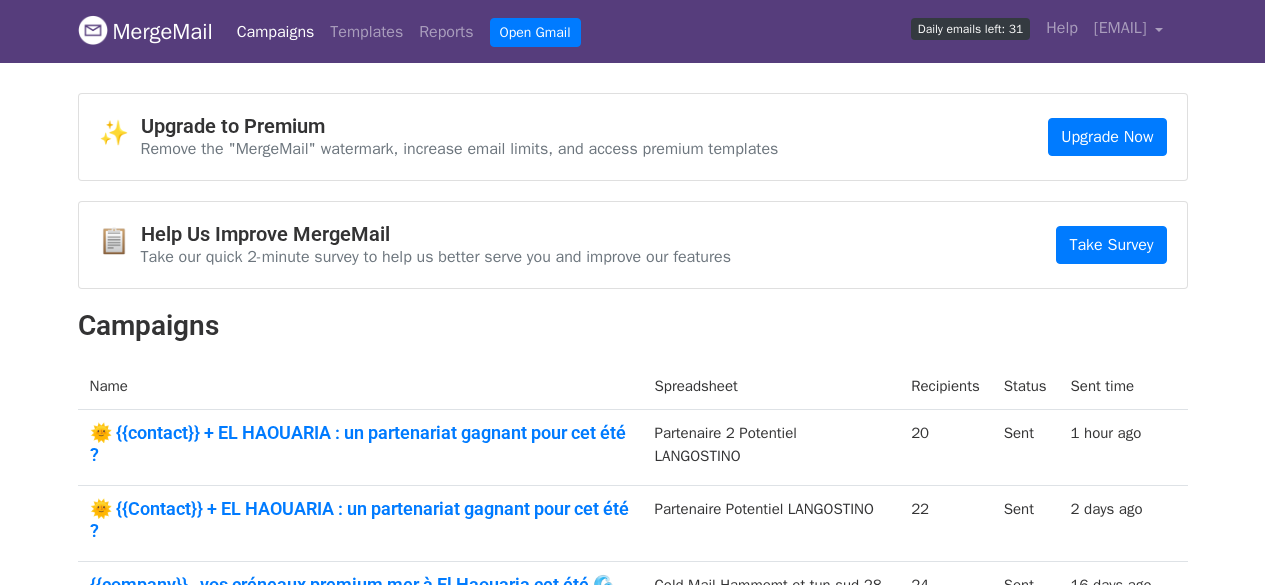 scroll, scrollTop: 0, scrollLeft: 0, axis: both 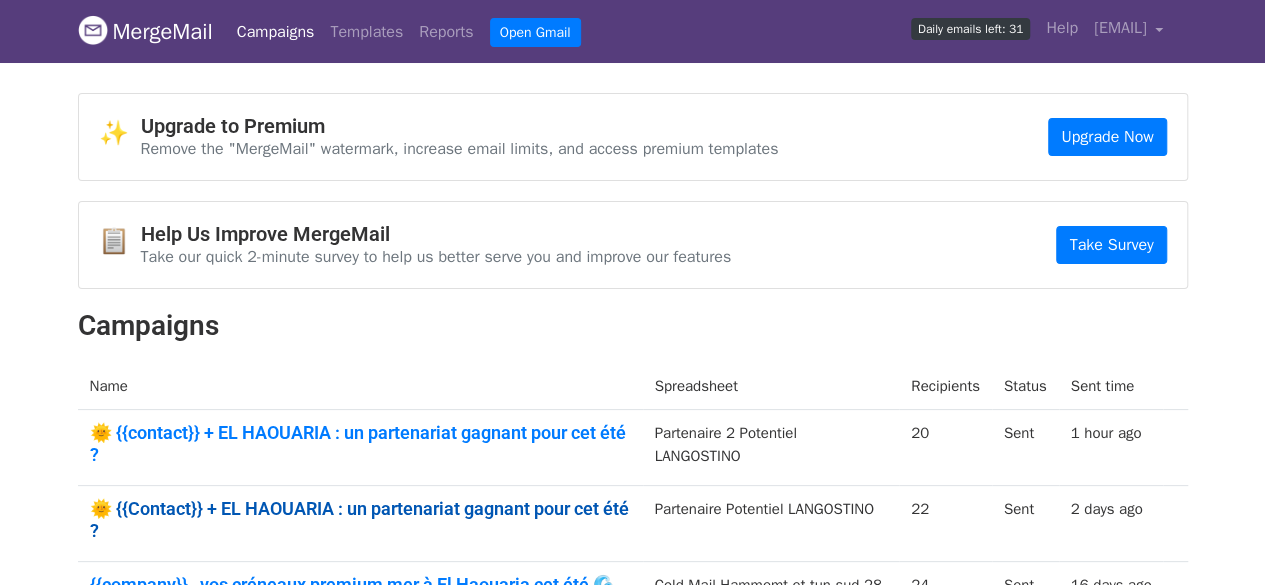 click on "🌞 {{Contact}} + EL HAOUARIA : un partenariat gagnant pour cet été ?" at bounding box center (360, 519) 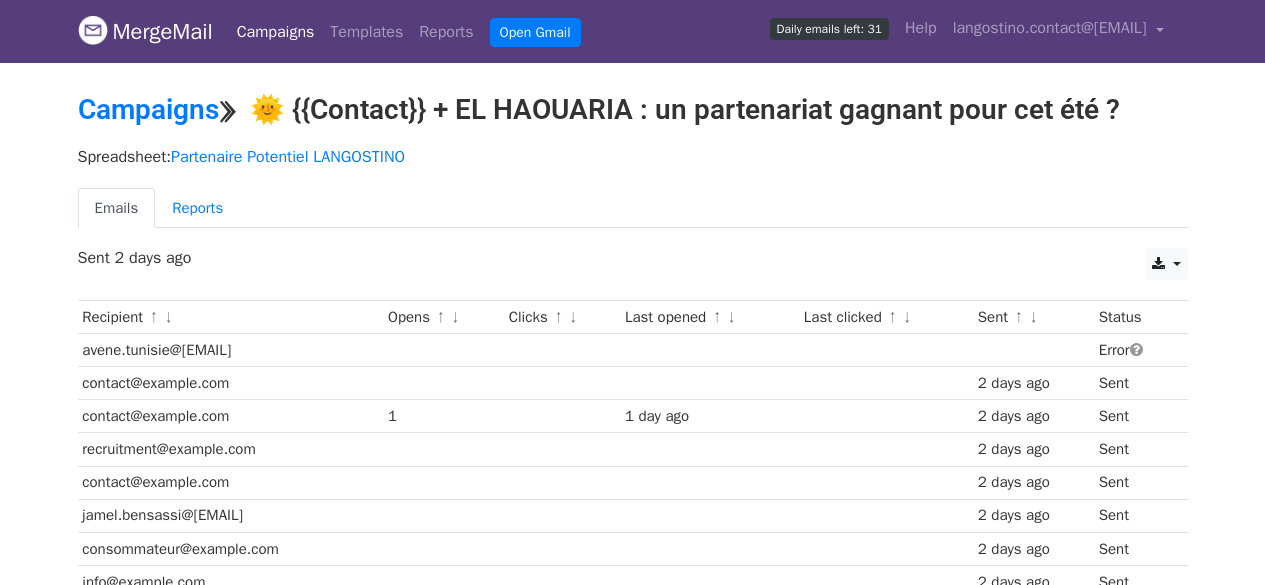 scroll, scrollTop: 0, scrollLeft: 0, axis: both 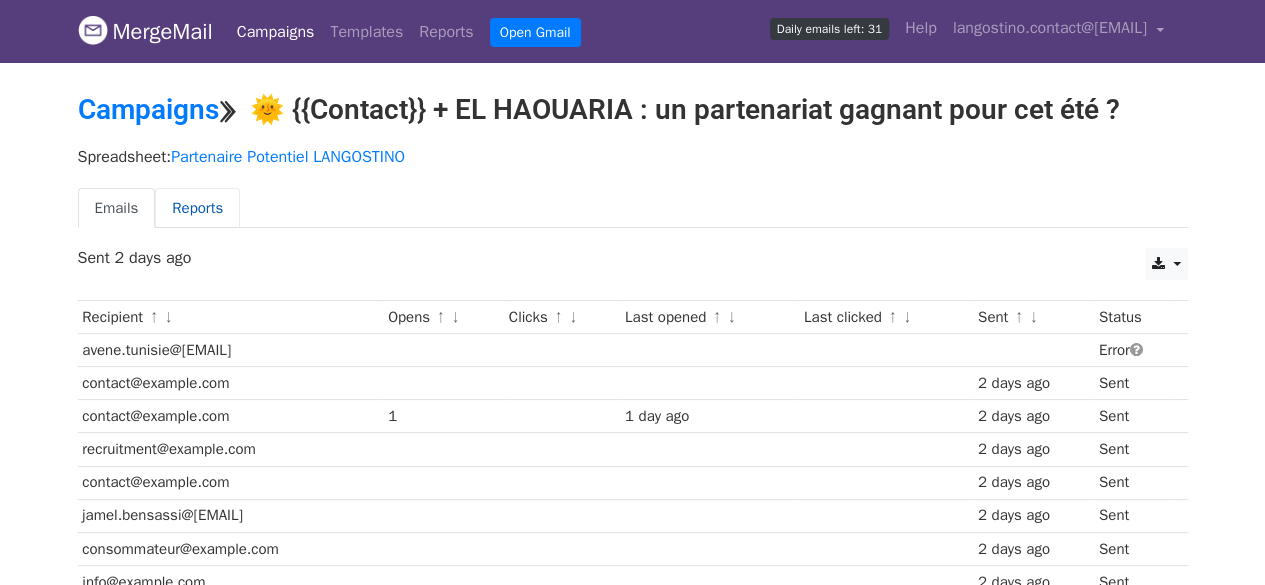 click on "Reports" at bounding box center [197, 208] 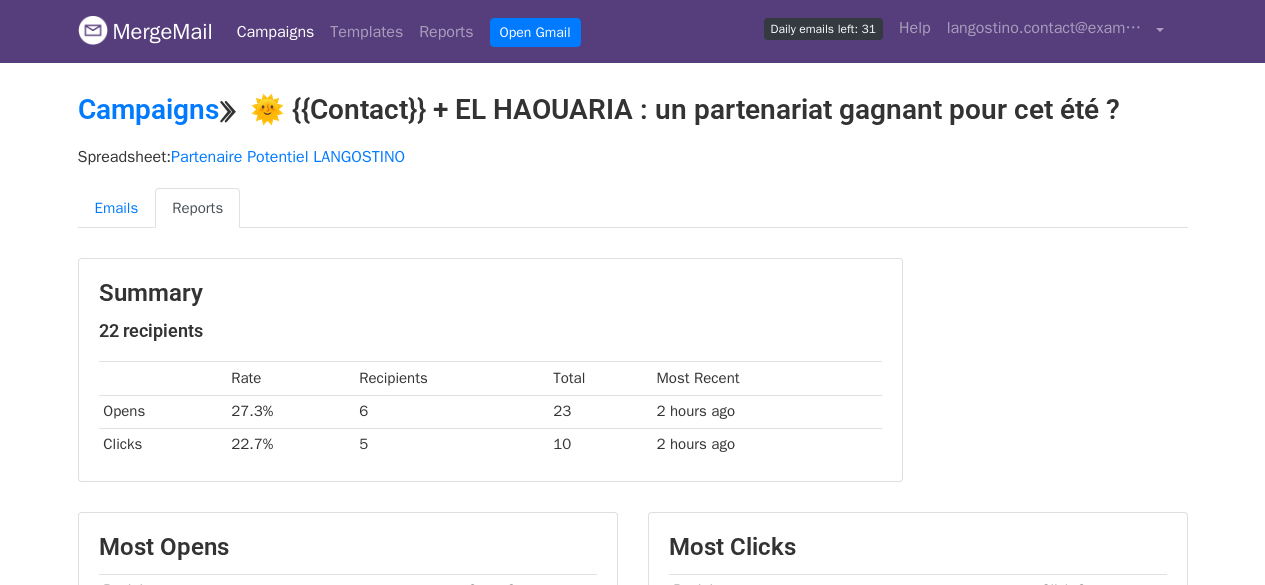 scroll, scrollTop: 0, scrollLeft: 0, axis: both 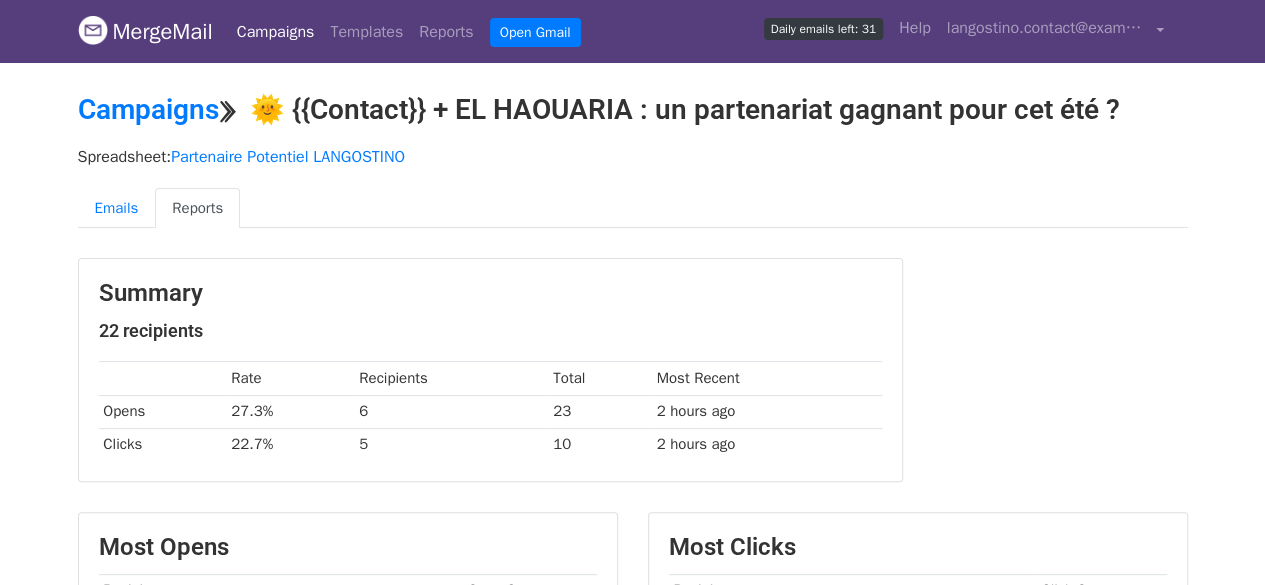 drag, startPoint x: 1274, startPoint y: 82, endPoint x: 1256, endPoint y: 12, distance: 72.277245 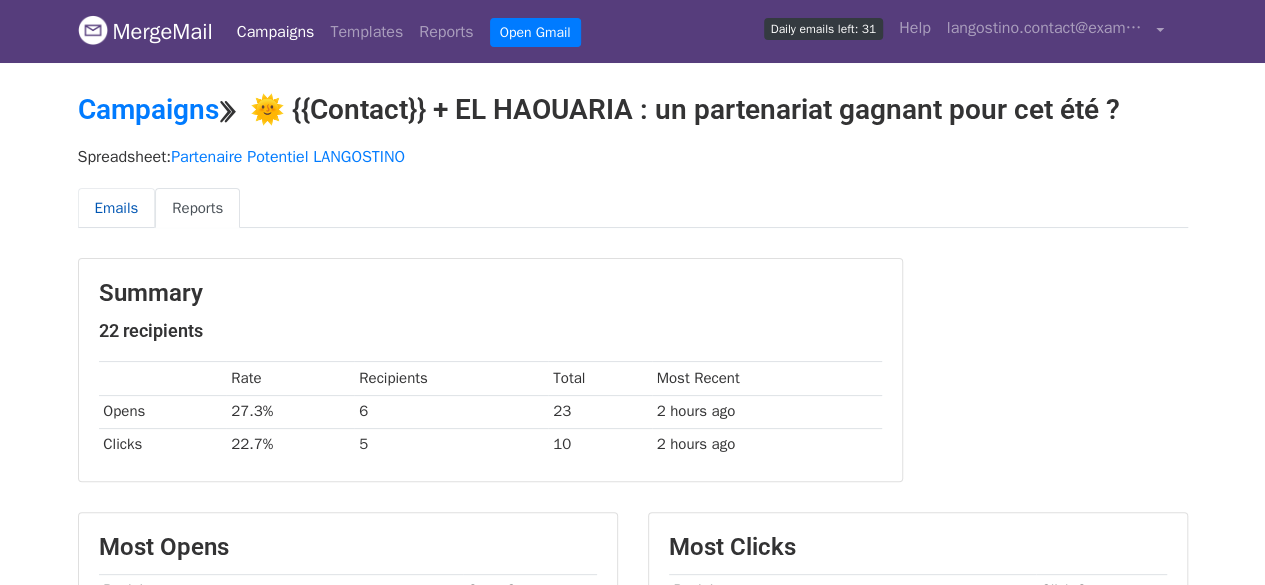 click on "Emails" at bounding box center [117, 208] 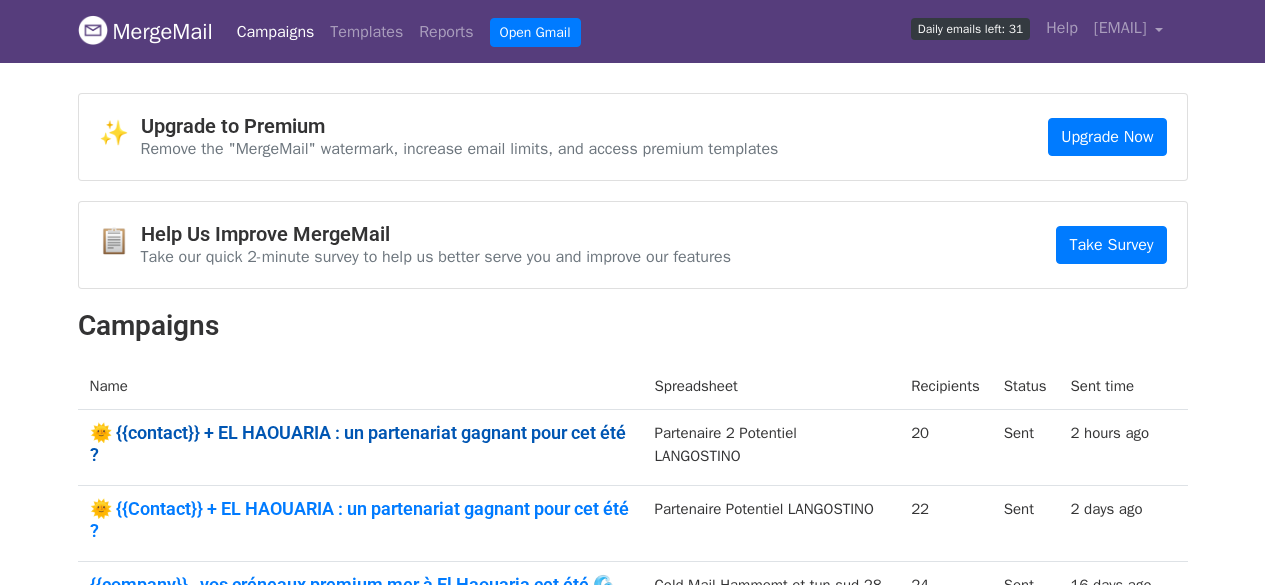 scroll, scrollTop: 0, scrollLeft: 0, axis: both 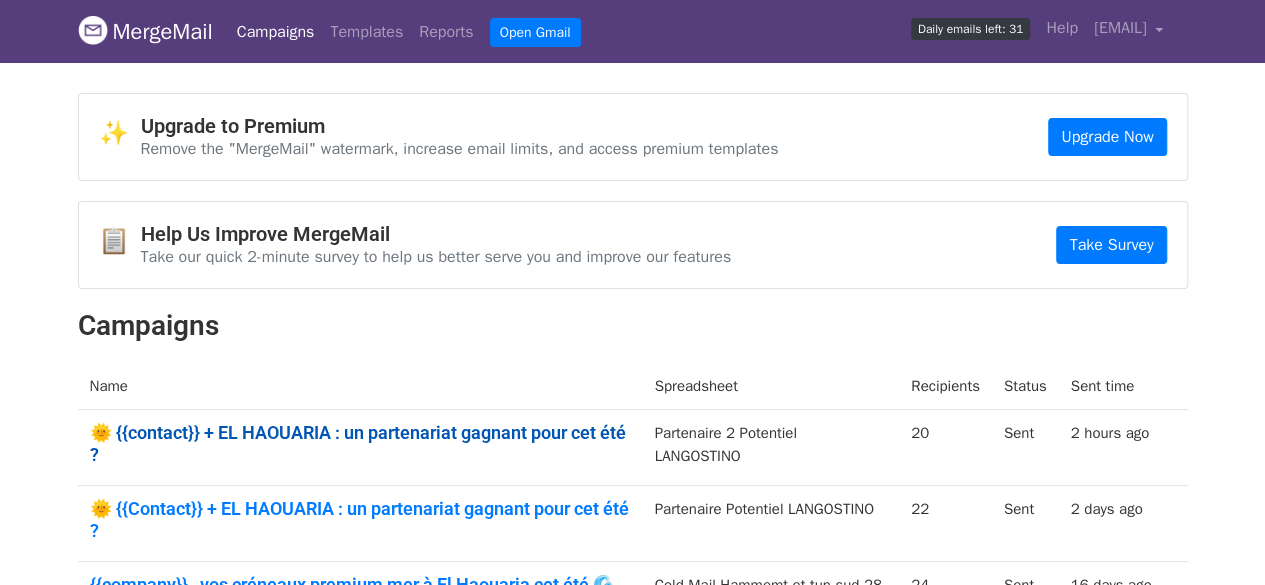 click on "🌞 {{contact}} + EL HAOUARIA : un partenariat gagnant pour cet été ?" at bounding box center (360, 443) 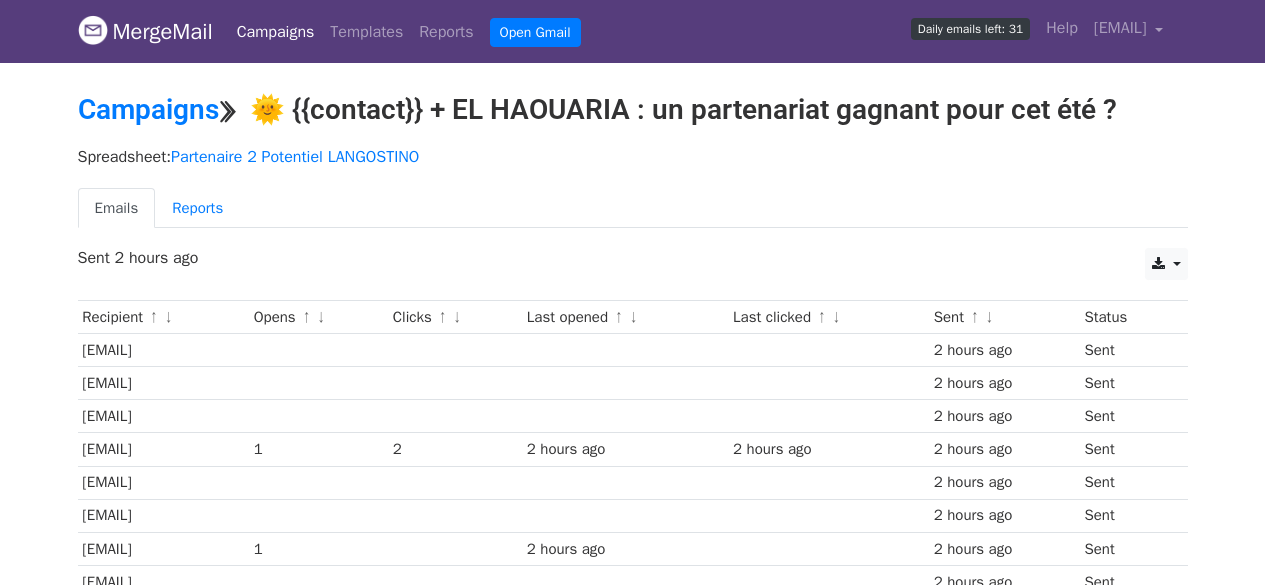 scroll, scrollTop: 0, scrollLeft: 0, axis: both 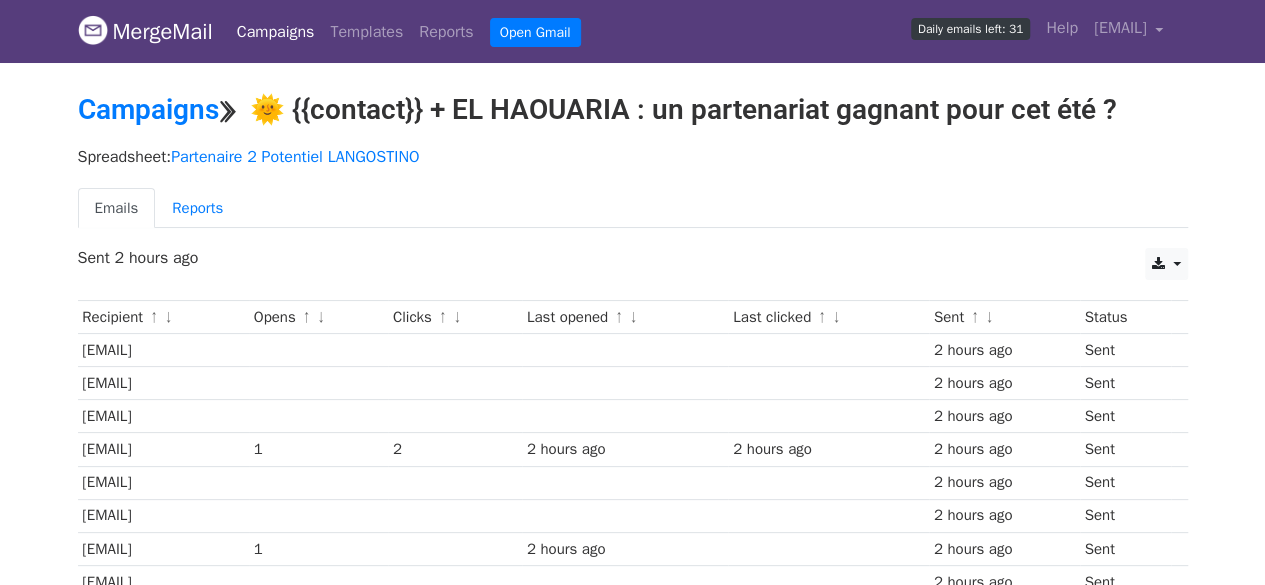 click on "Spreadsheet:
Partenaire 2 Potentiel LANGOSTINO" at bounding box center [633, 157] 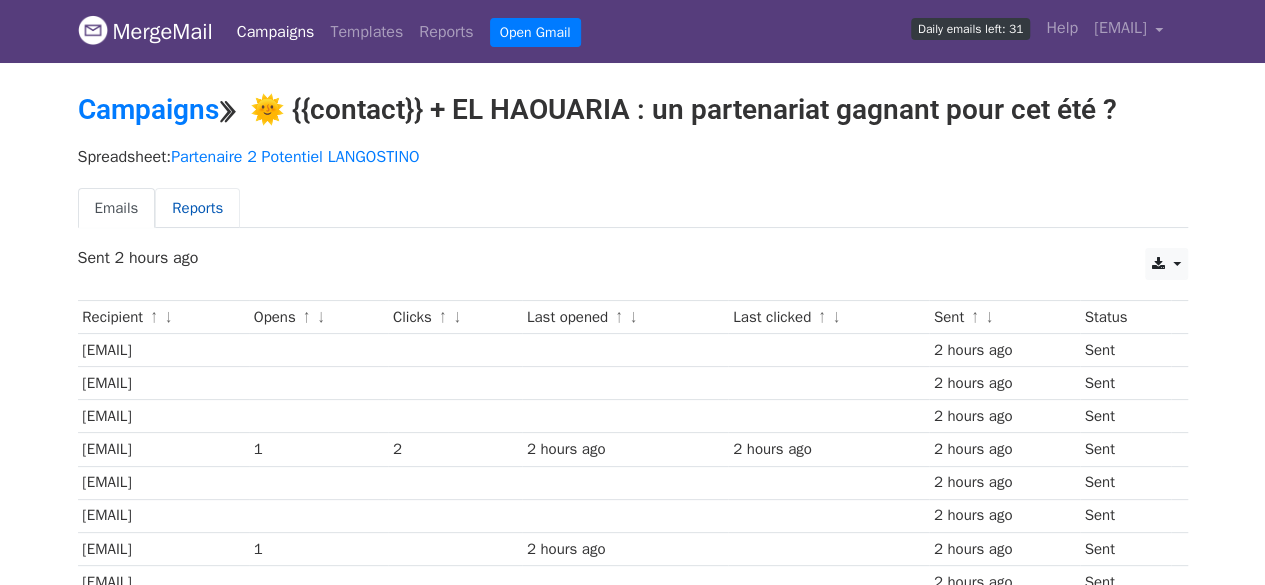 click on "Reports" at bounding box center (197, 208) 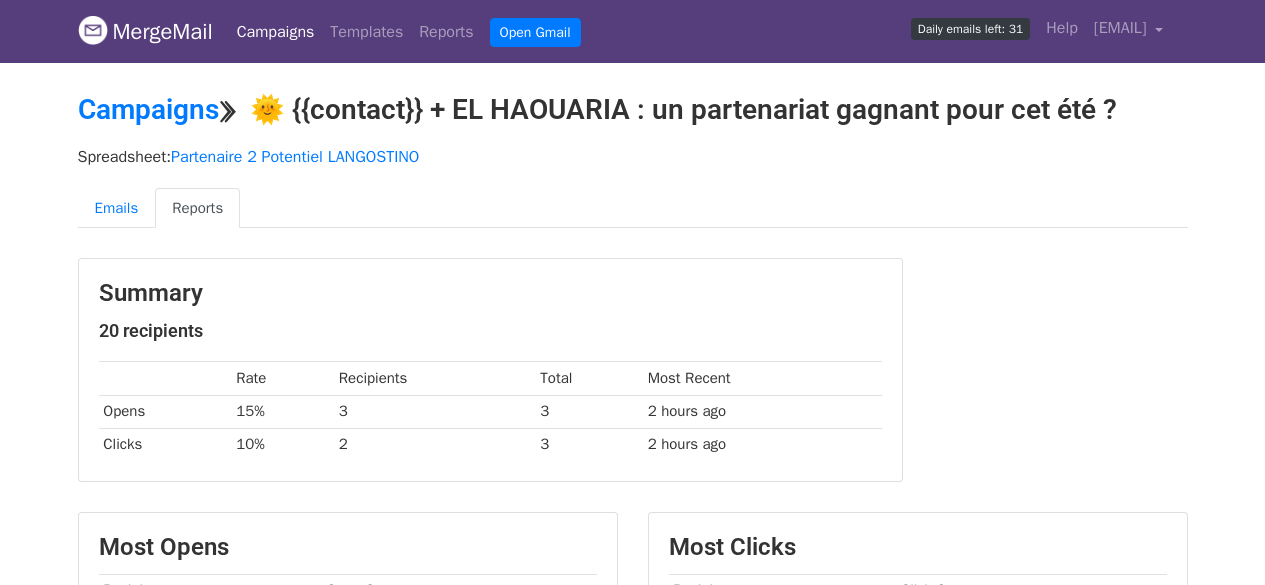 scroll, scrollTop: 0, scrollLeft: 0, axis: both 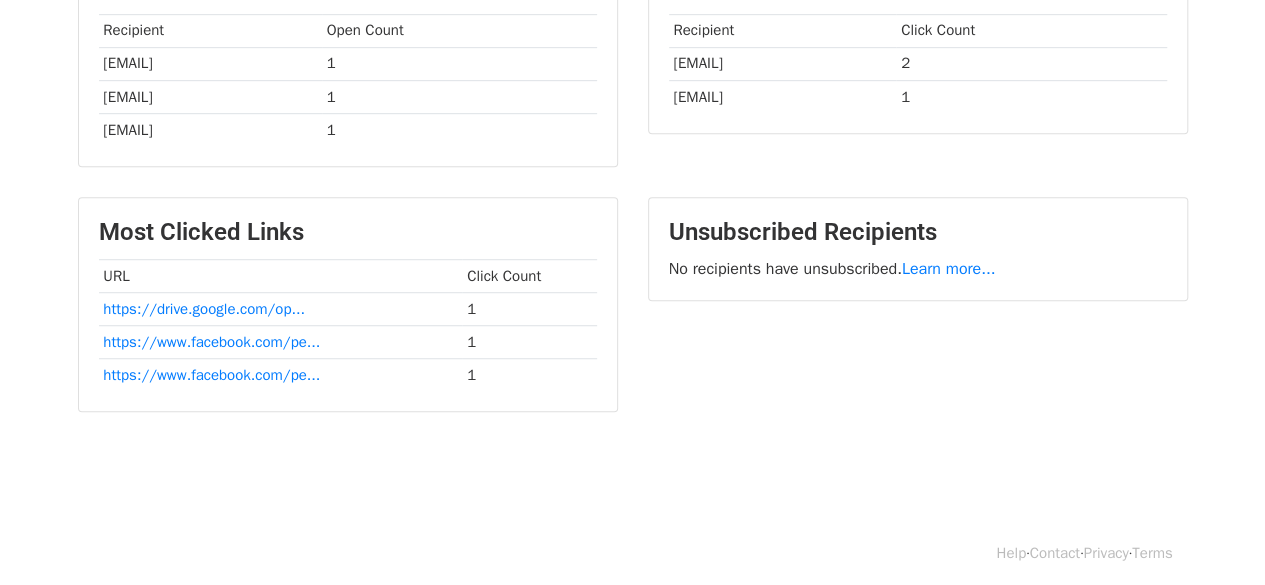click on "MergeMail
Campaigns
Templates
Reports
Open Gmail
Daily emails left: 31
Help
[EMAIL]
Account
Unsubscribes
Integrations
Notification Settings
Sign out
New Features
You're all caught up!
Scheduled Campaigns
Schedule your emails to be sent later.
Read more
Account Reports
View reports across all of your campaigns to find highly-engaged recipients and to see which templates and campaigns have the most clicks and opens.
Read more
View my reports
Template Editor
Create beautiful emails using our powerful template editor.
Read more
View my templates
Campaigns
⟫
🌞 {{contact}} + EL HAOUARIA : un partenariat gagnant pour cet été ?
Spreadsheet:
Partenaire 2 Potentiel LANGOSTINO
Emails
Reports
Summary
20 recipients" at bounding box center [632, 16] 